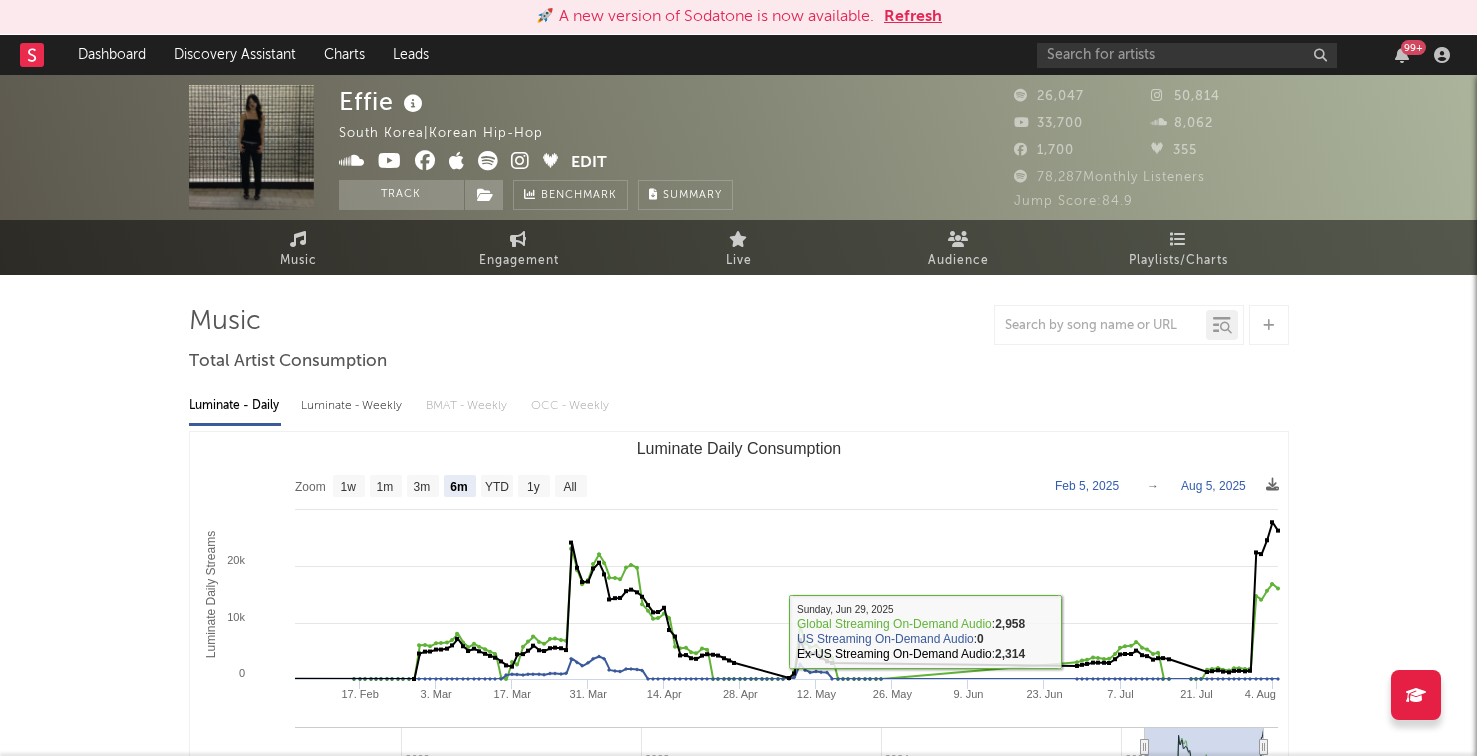 select on "6m" 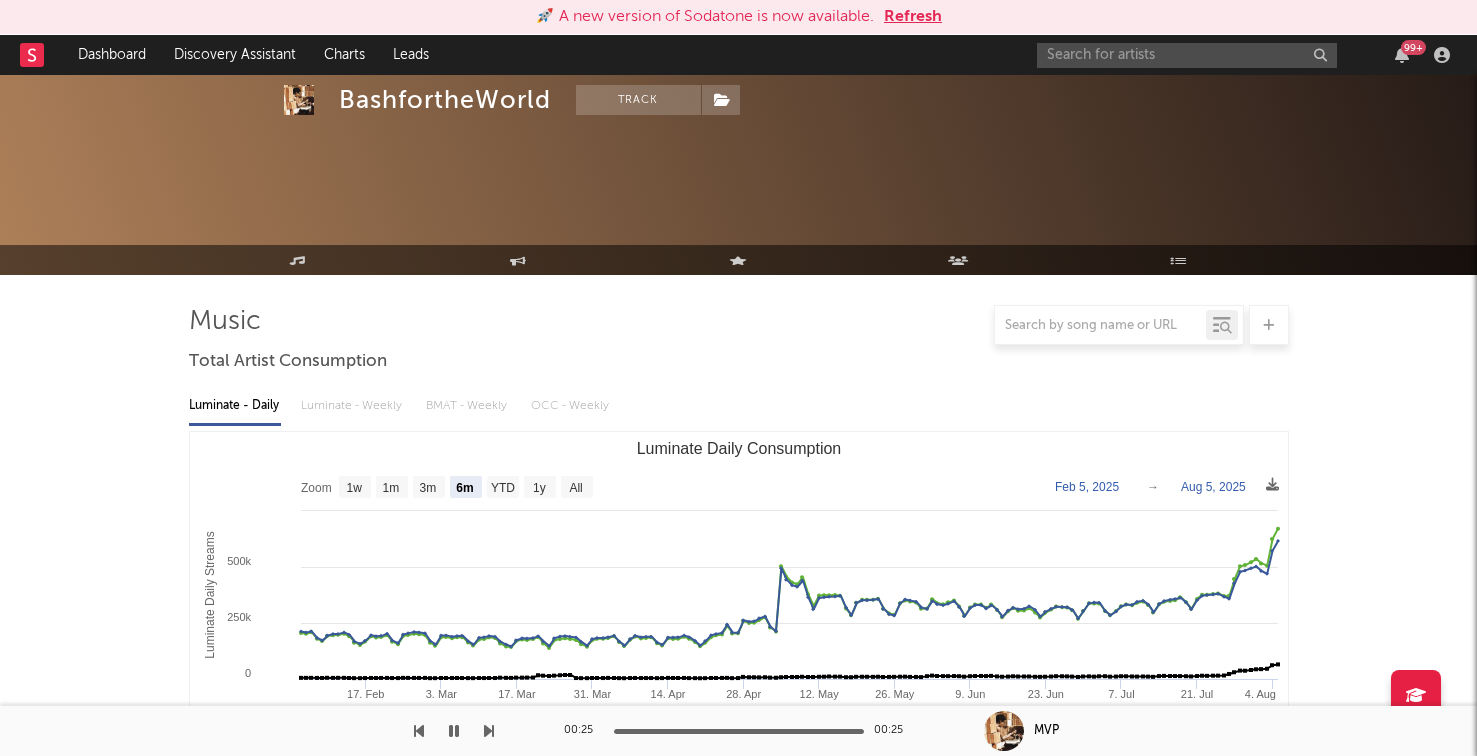 select on "6m" 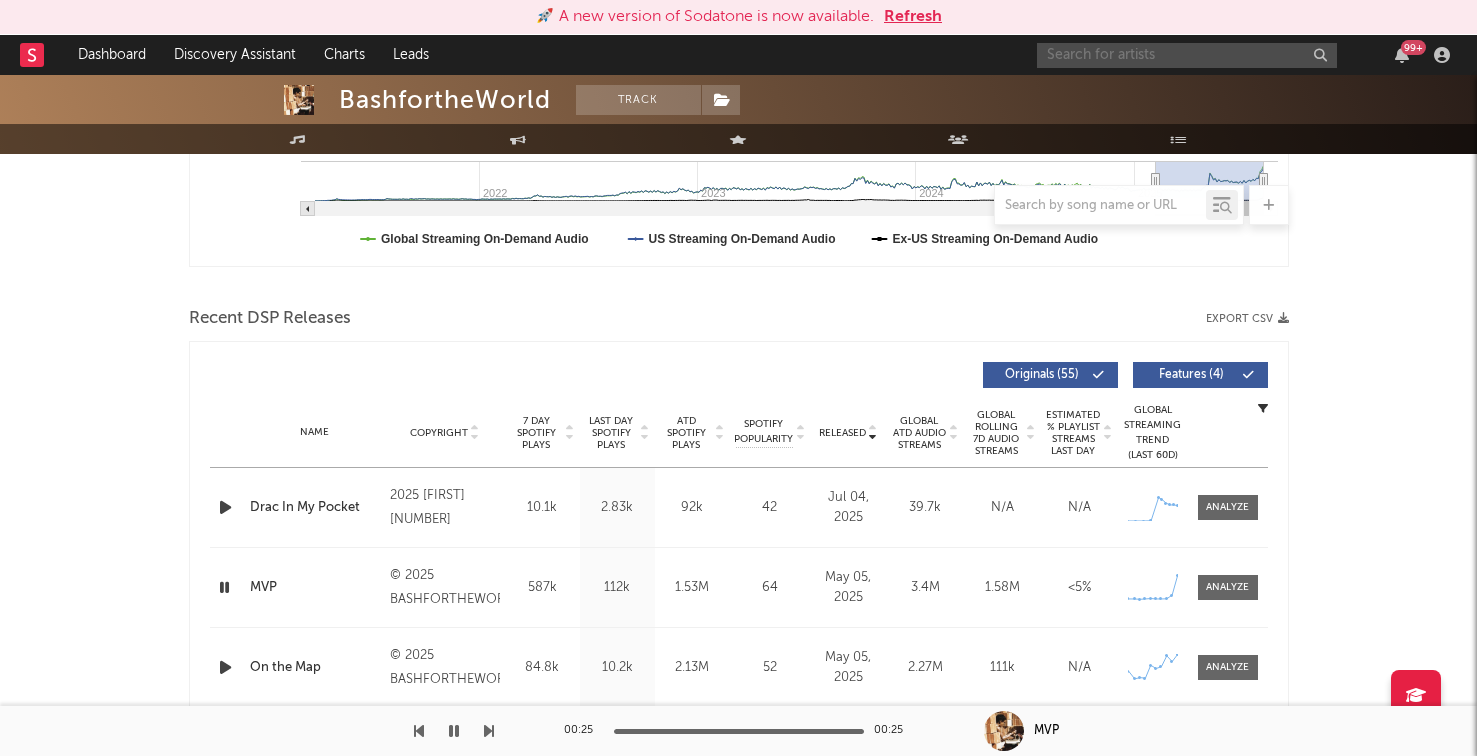 click at bounding box center (1187, 55) 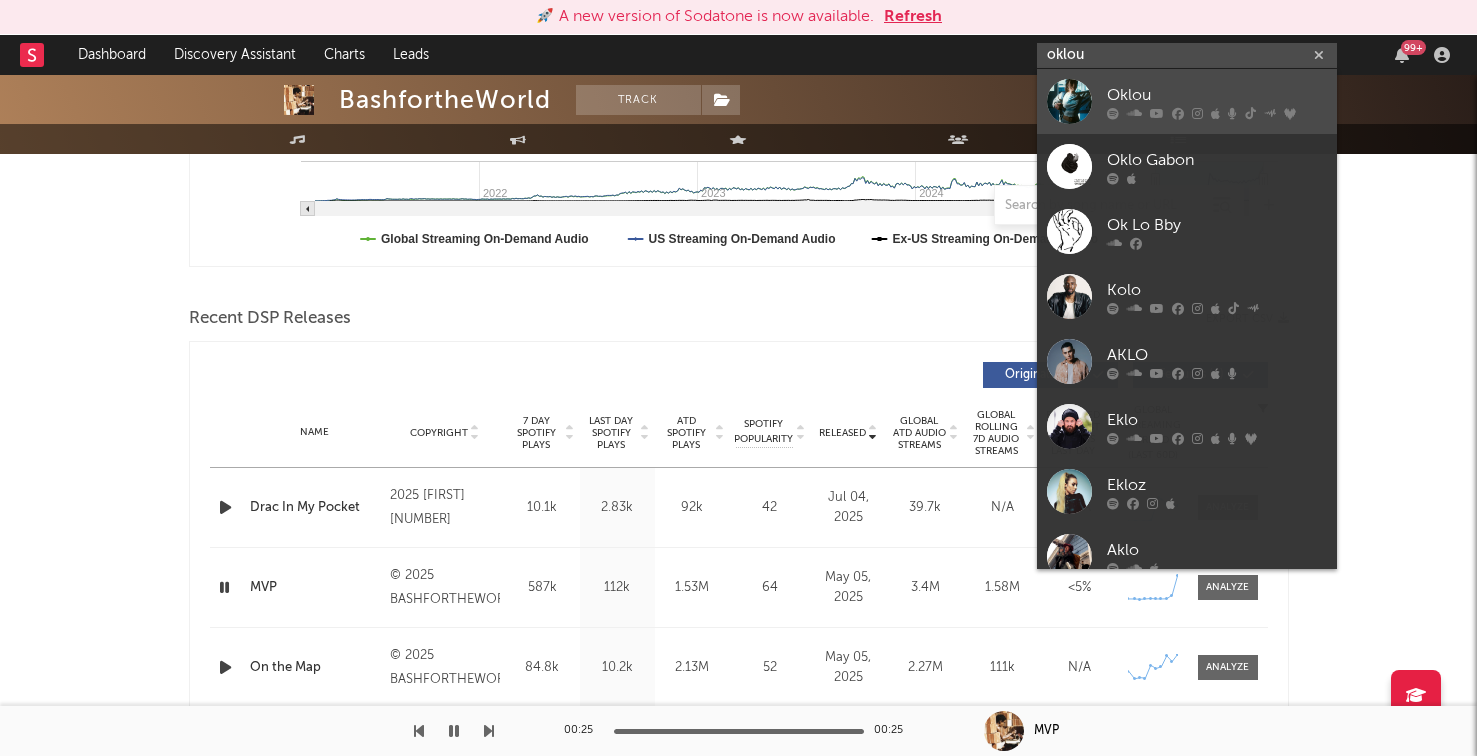 type on "oklou" 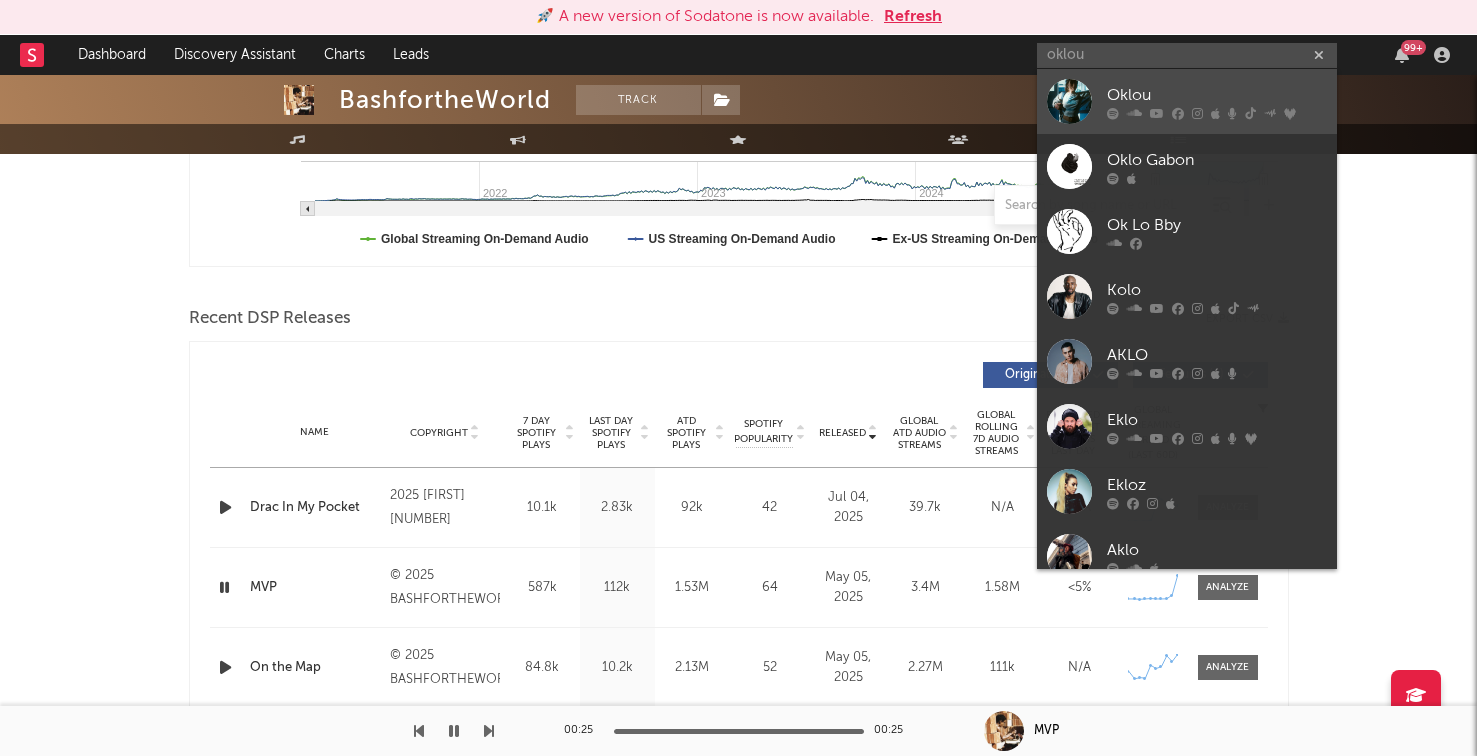 click on "Oklou" at bounding box center (1217, 95) 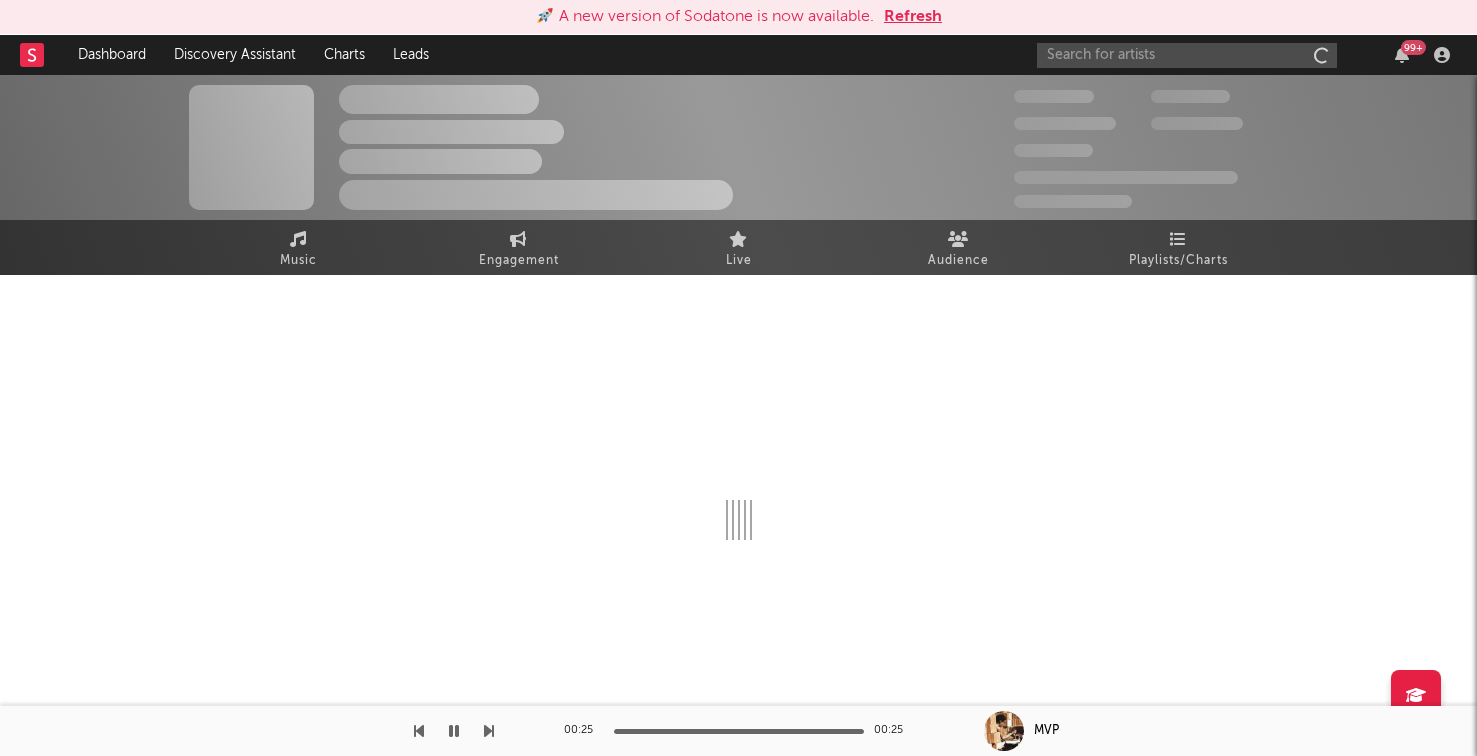 scroll, scrollTop: 0, scrollLeft: 0, axis: both 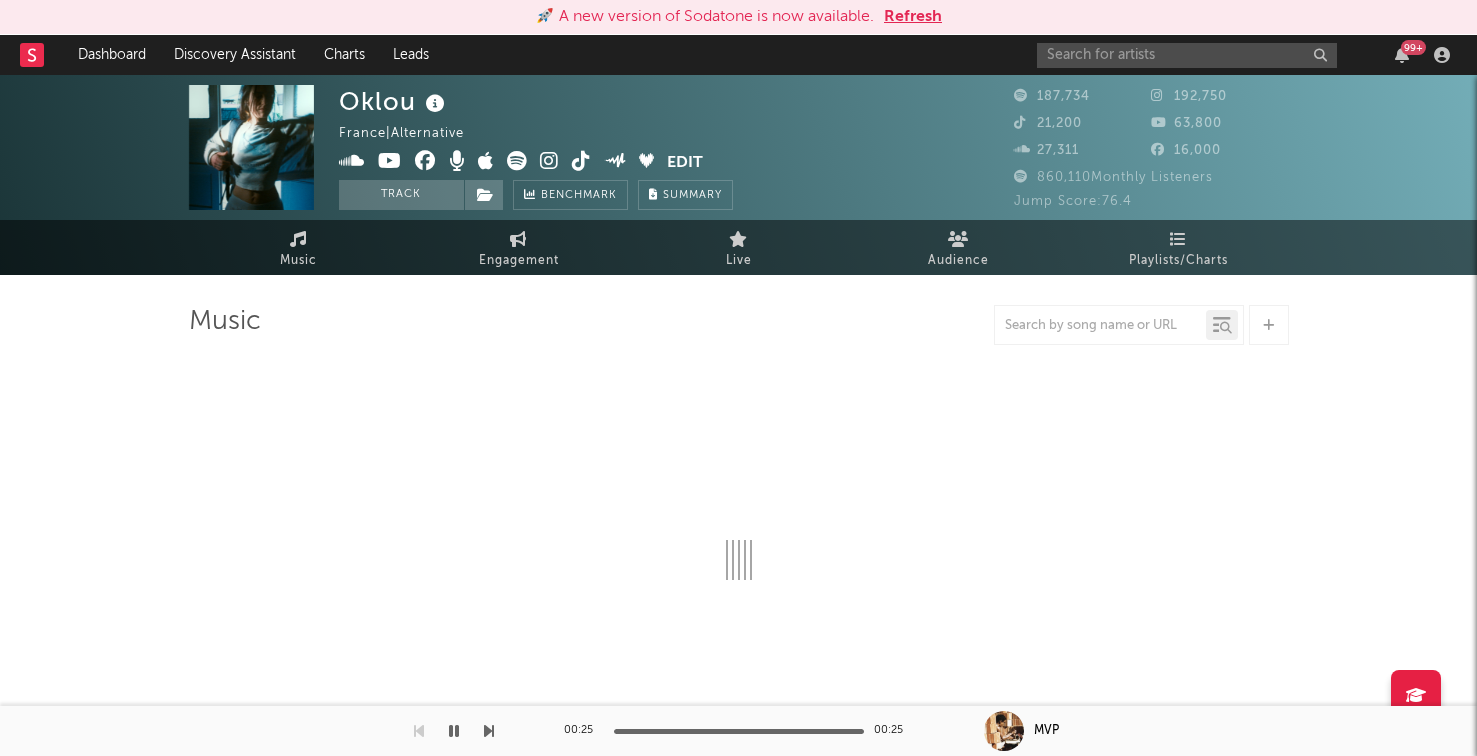 select on "6m" 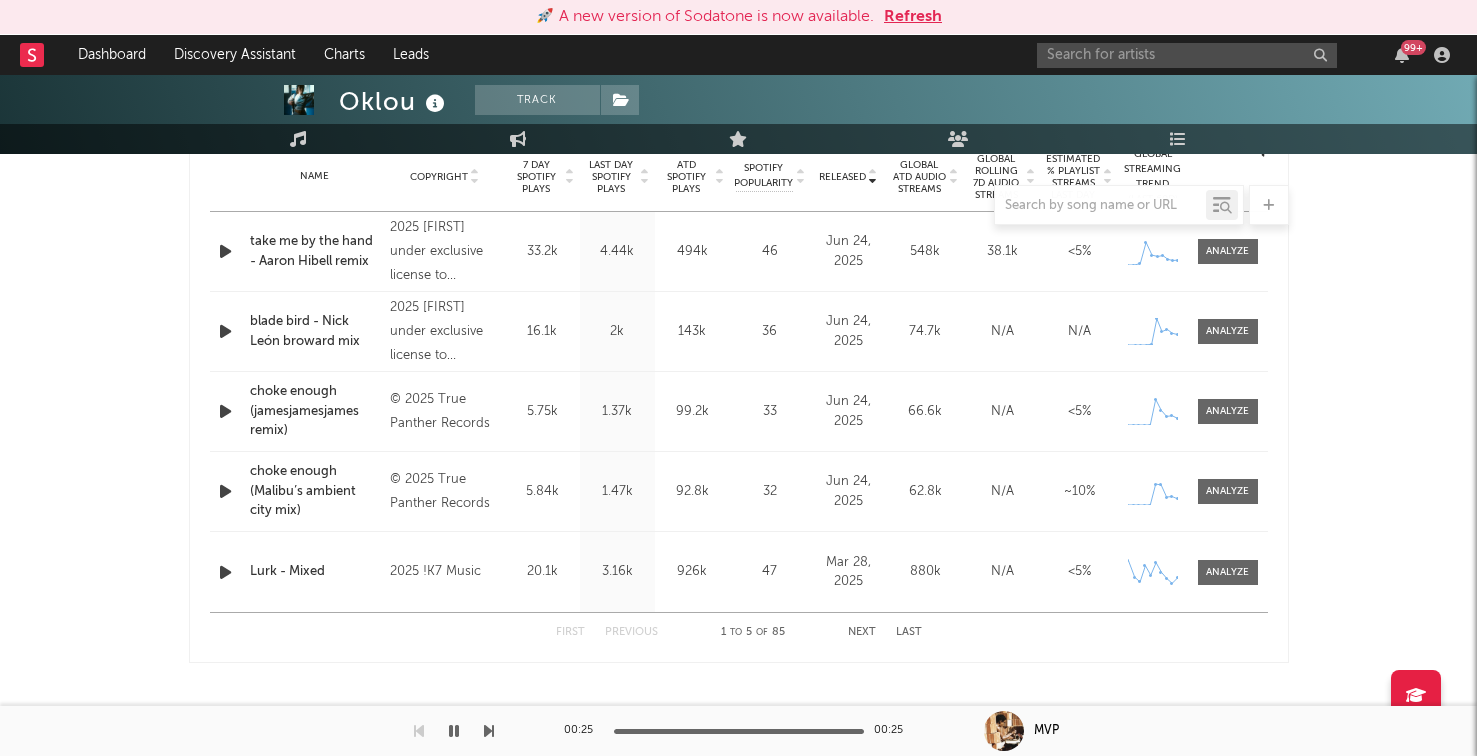 scroll, scrollTop: 823, scrollLeft: 0, axis: vertical 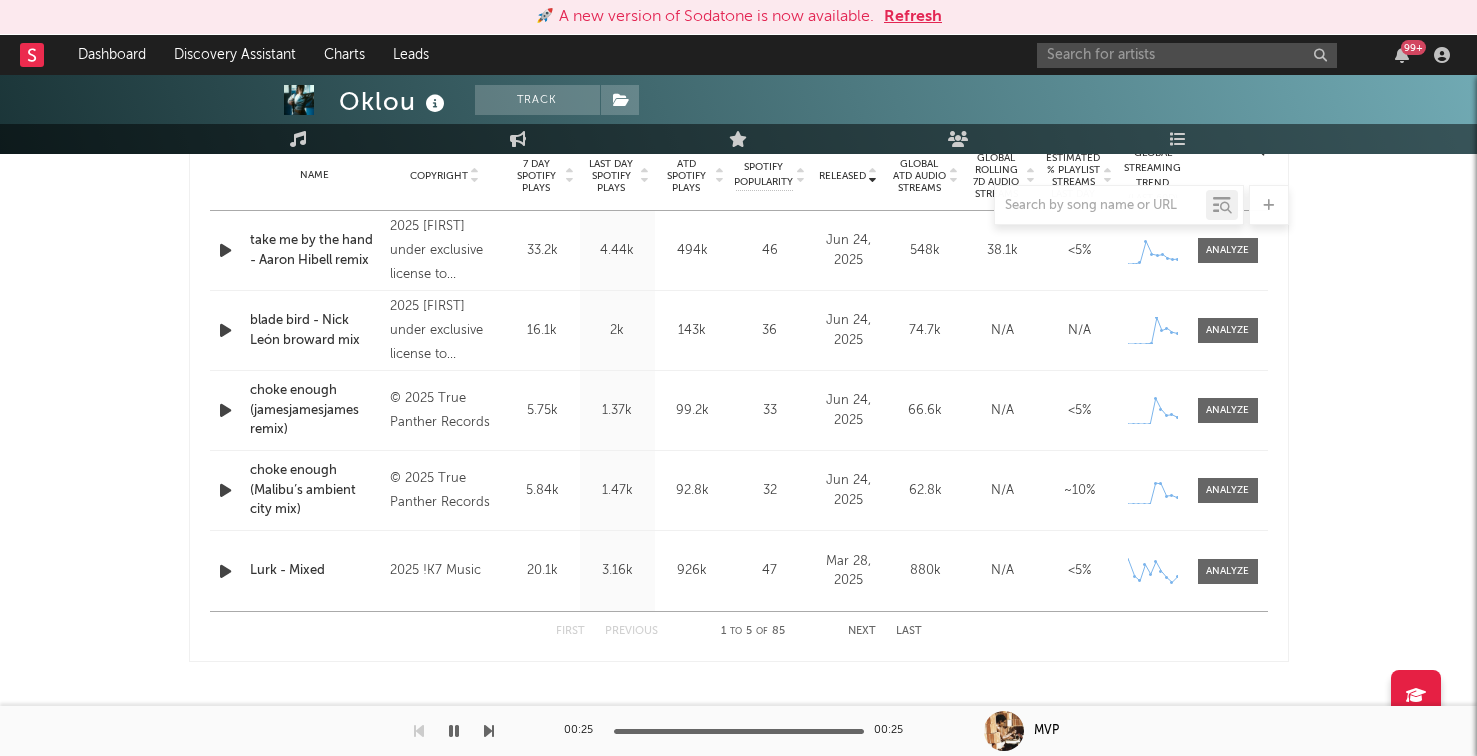 click on "Next" at bounding box center (862, 631) 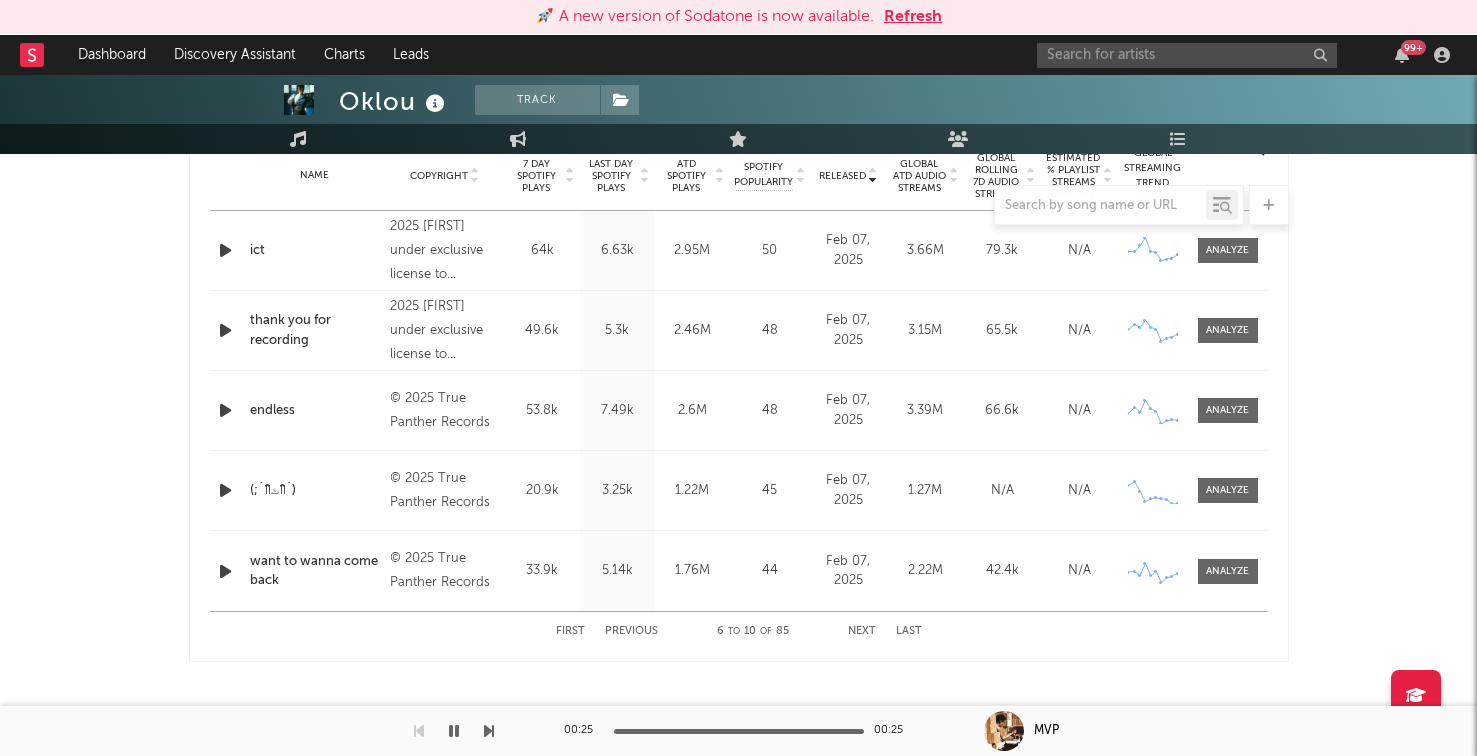 click on "Next" at bounding box center (862, 631) 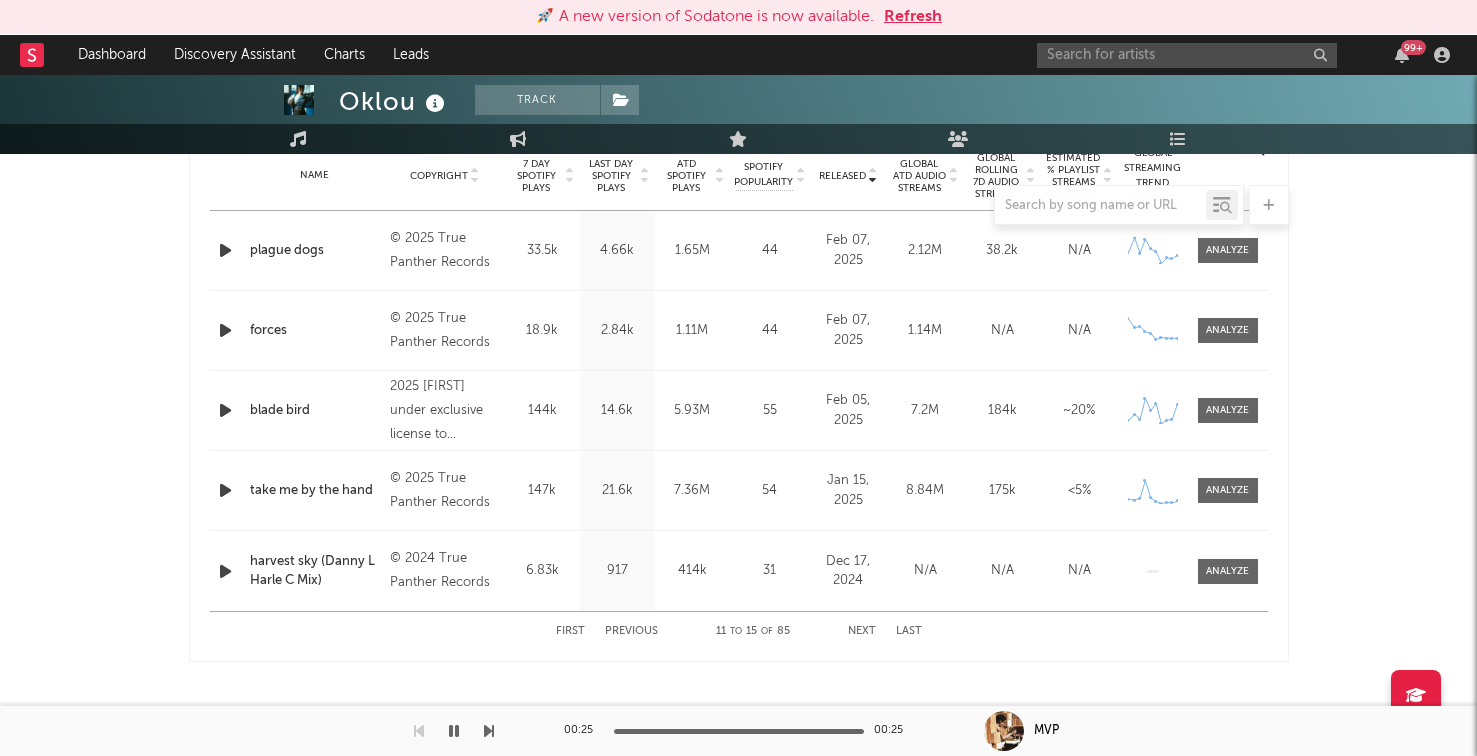 click at bounding box center (225, 410) 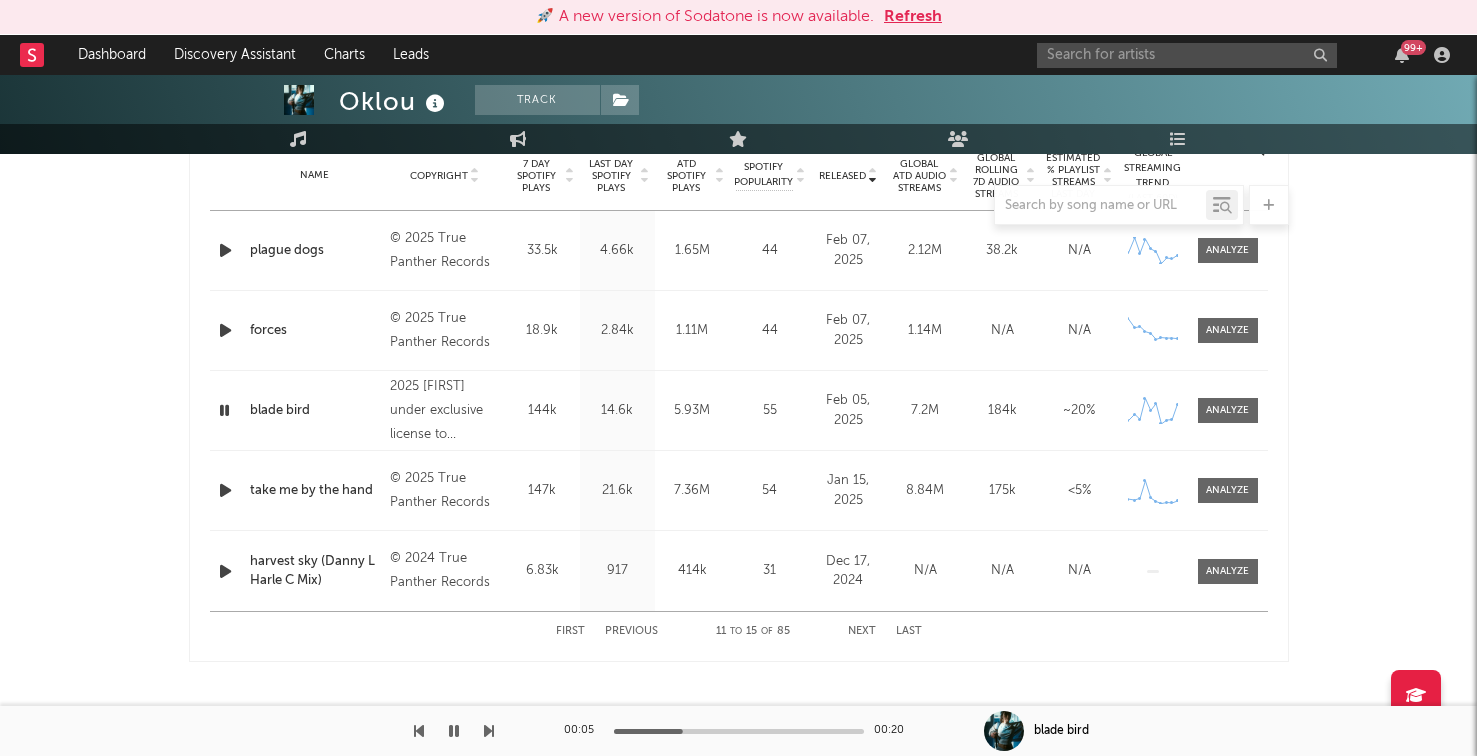 click on "blade bird" at bounding box center (315, 411) 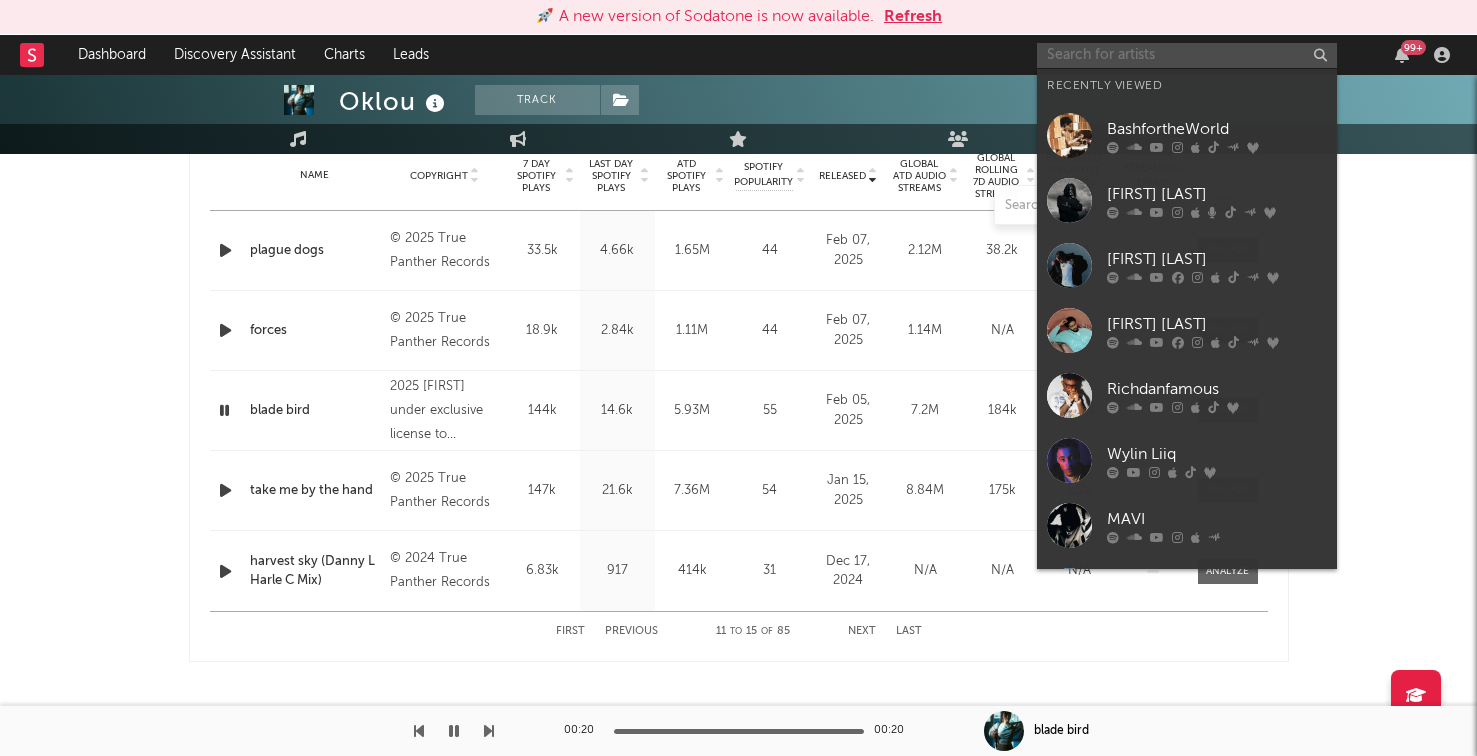 click at bounding box center (1187, 55) 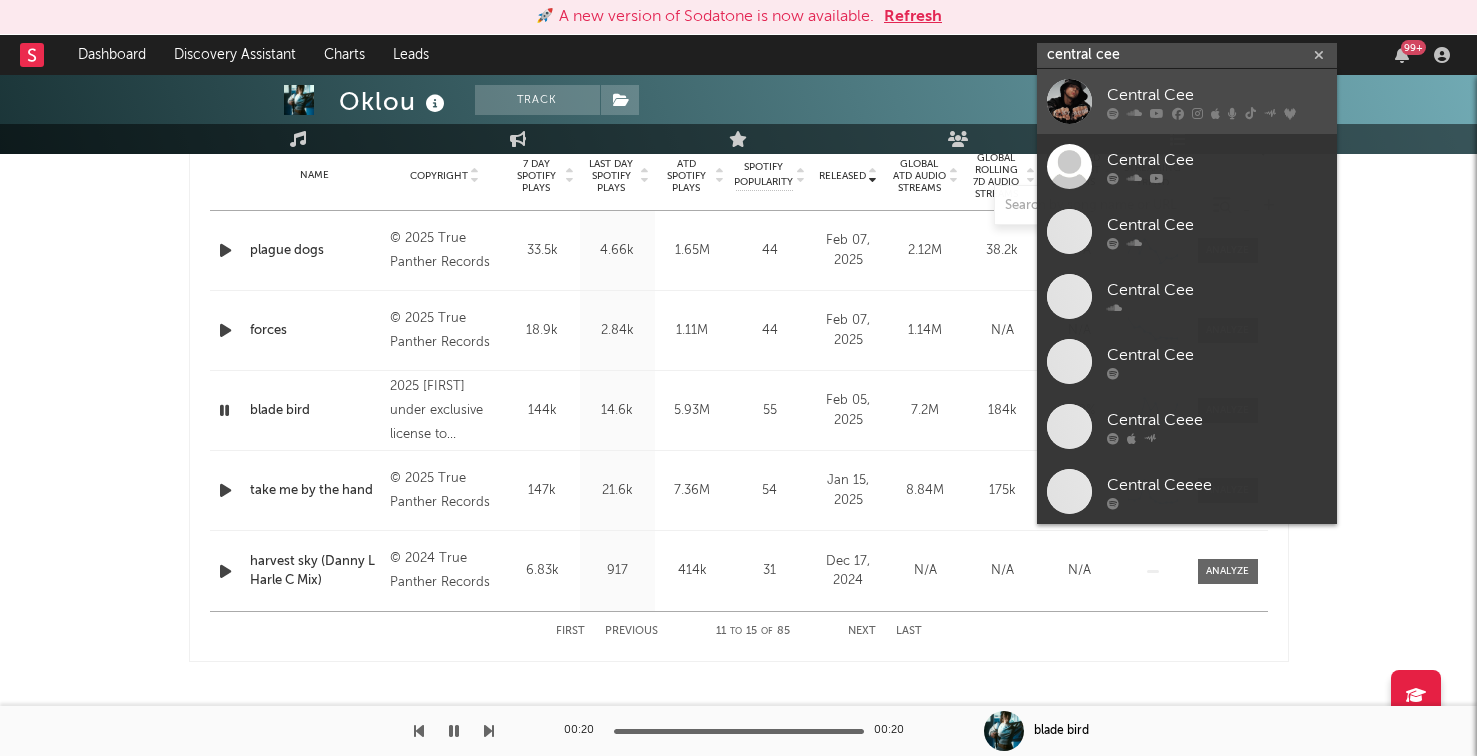 type on "central cee" 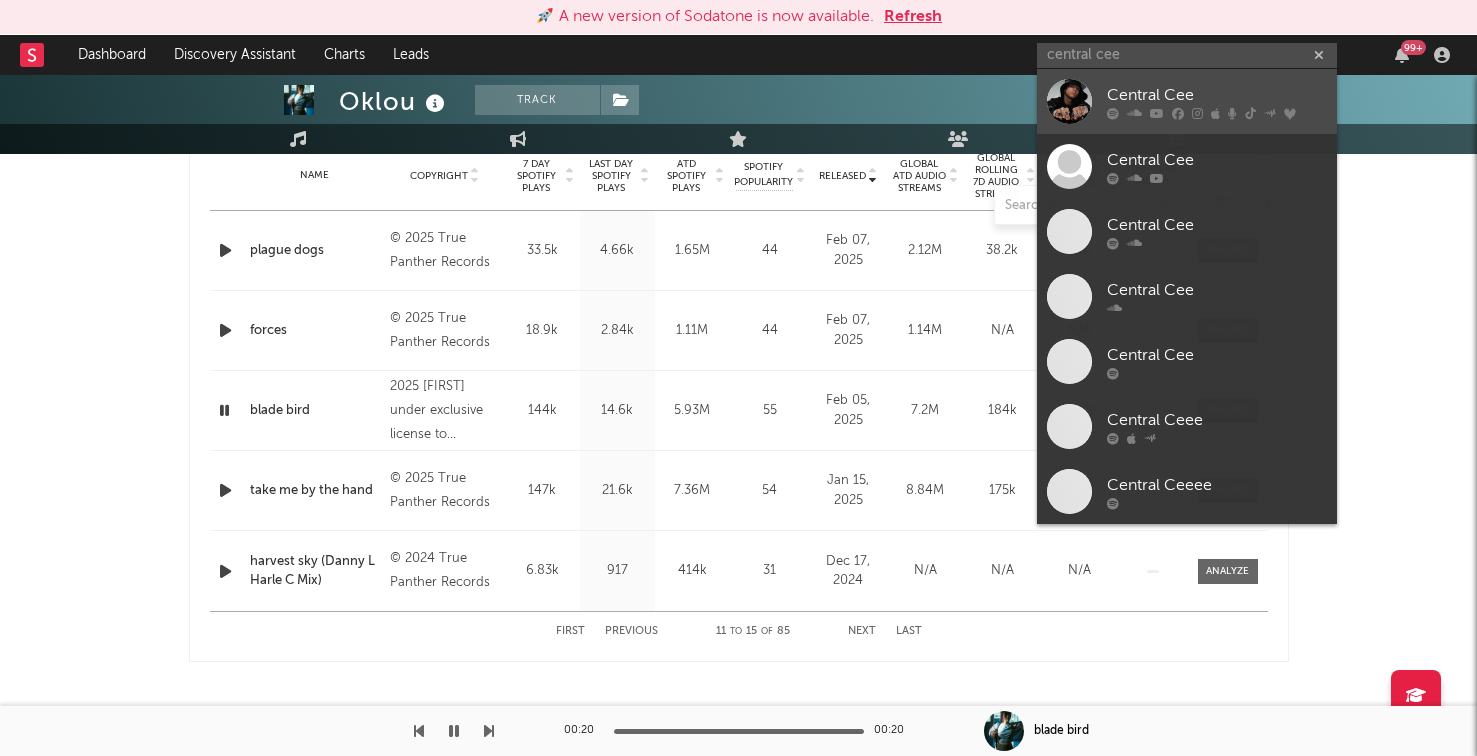 click on "Central Cee" at bounding box center (1217, 95) 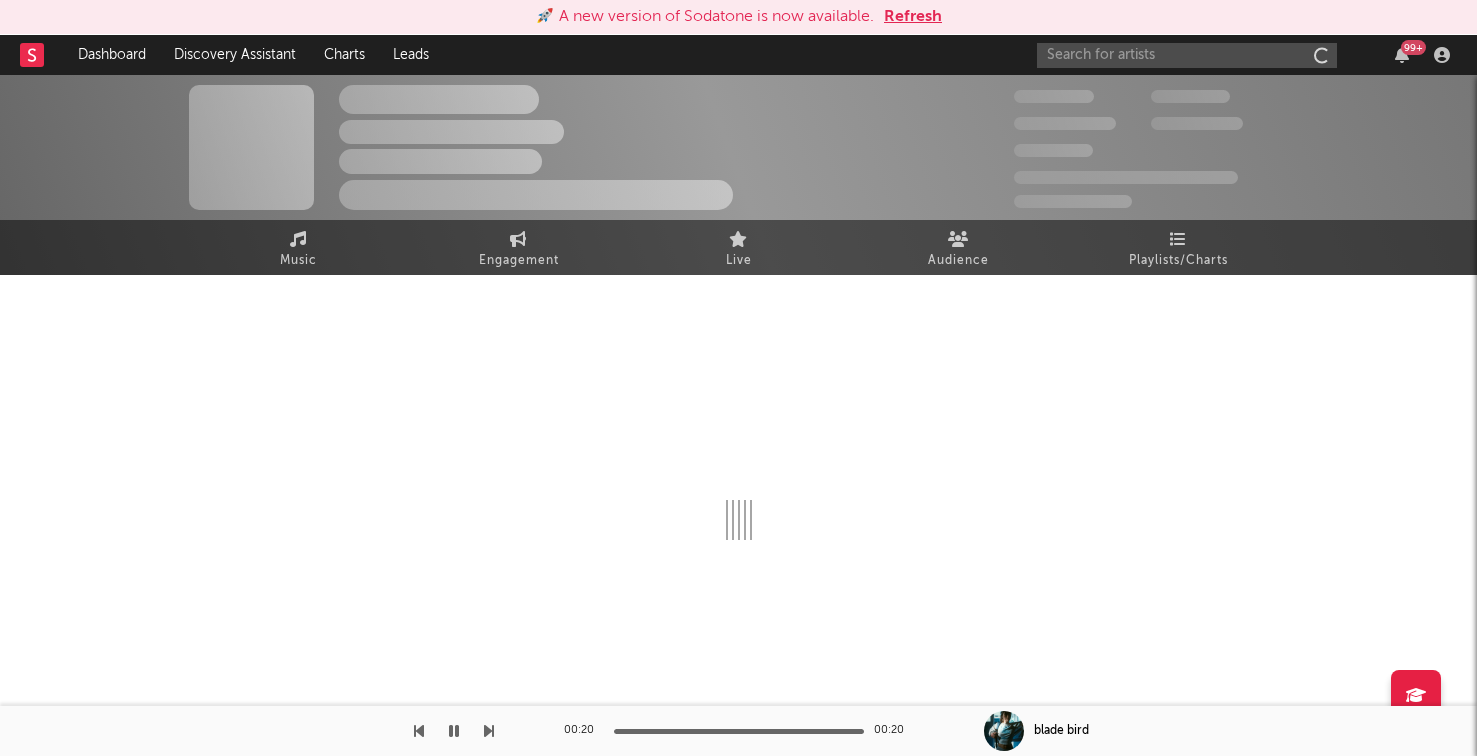 scroll, scrollTop: 0, scrollLeft: 0, axis: both 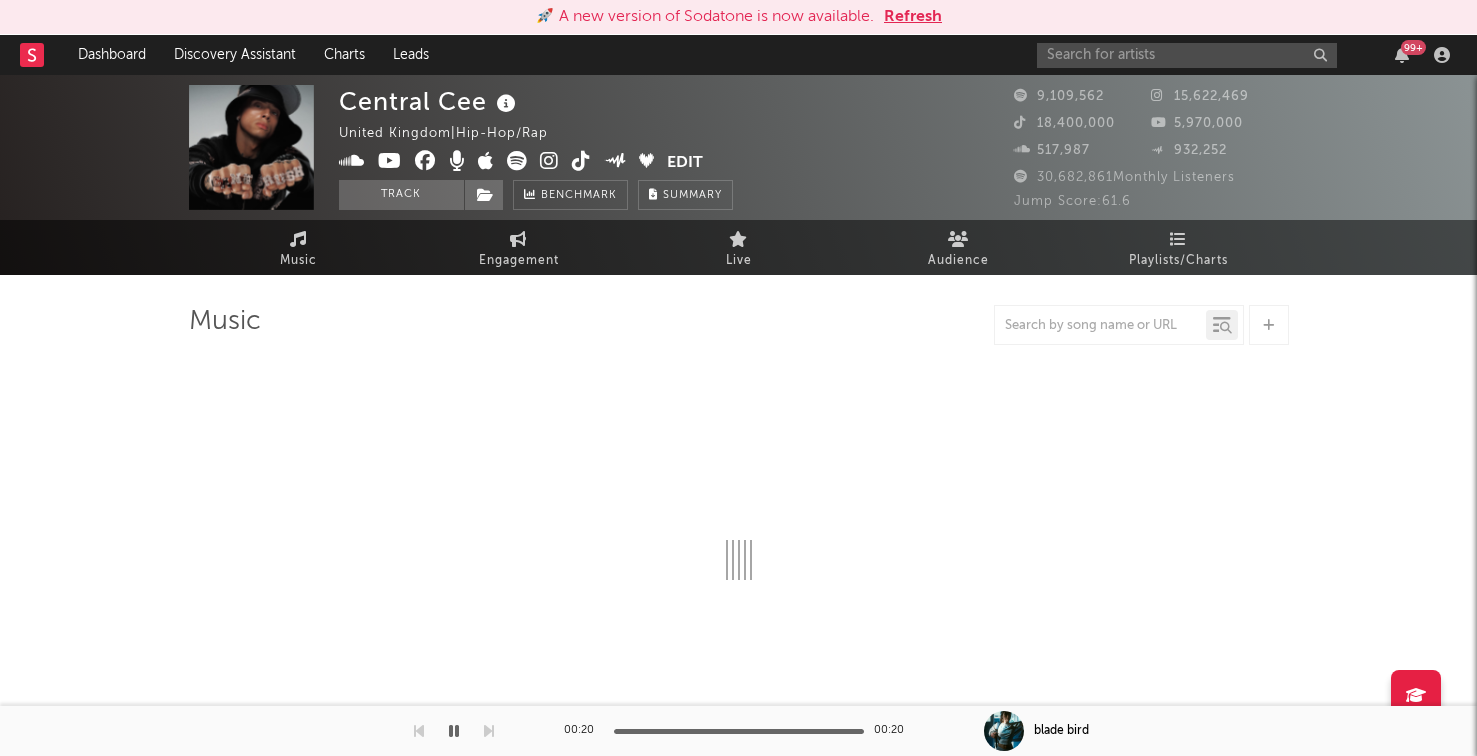 select on "6m" 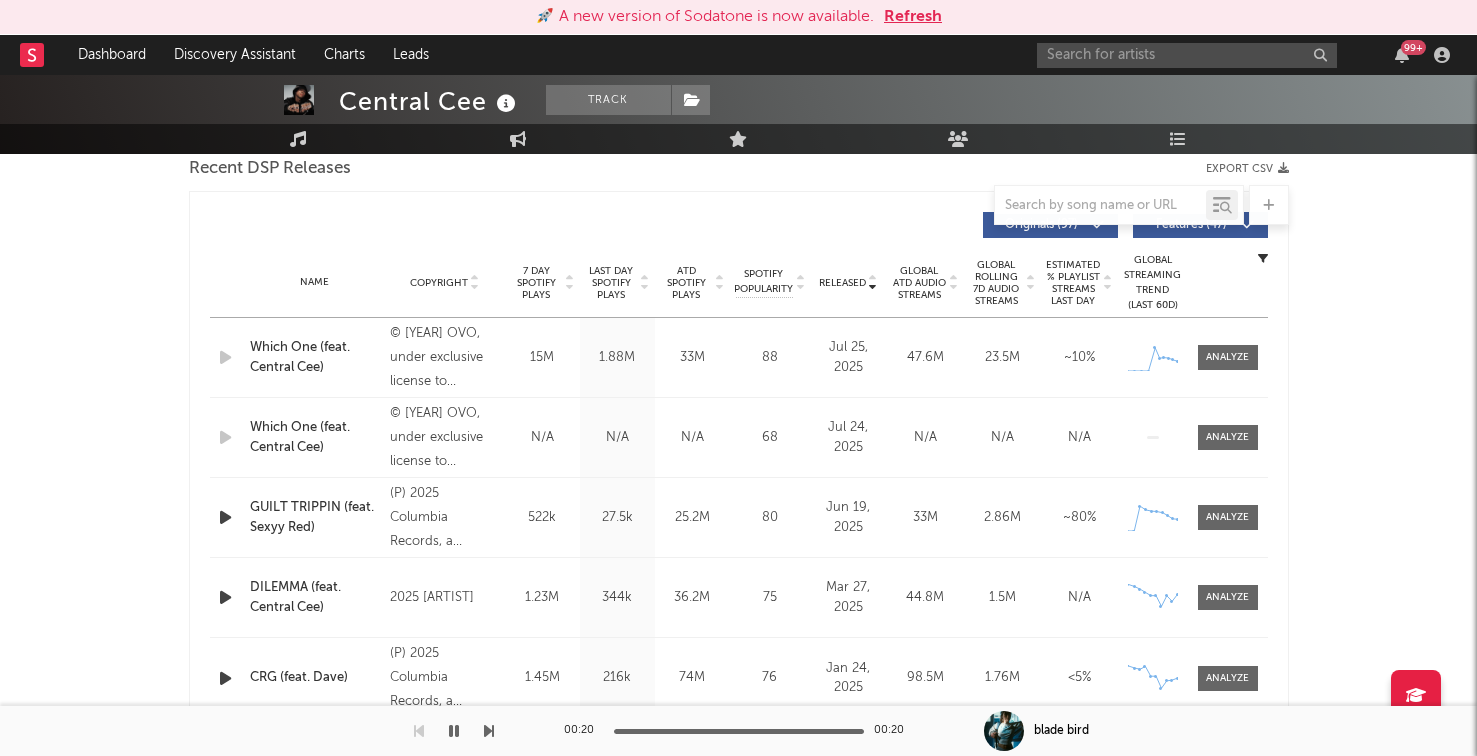 scroll, scrollTop: 801, scrollLeft: 0, axis: vertical 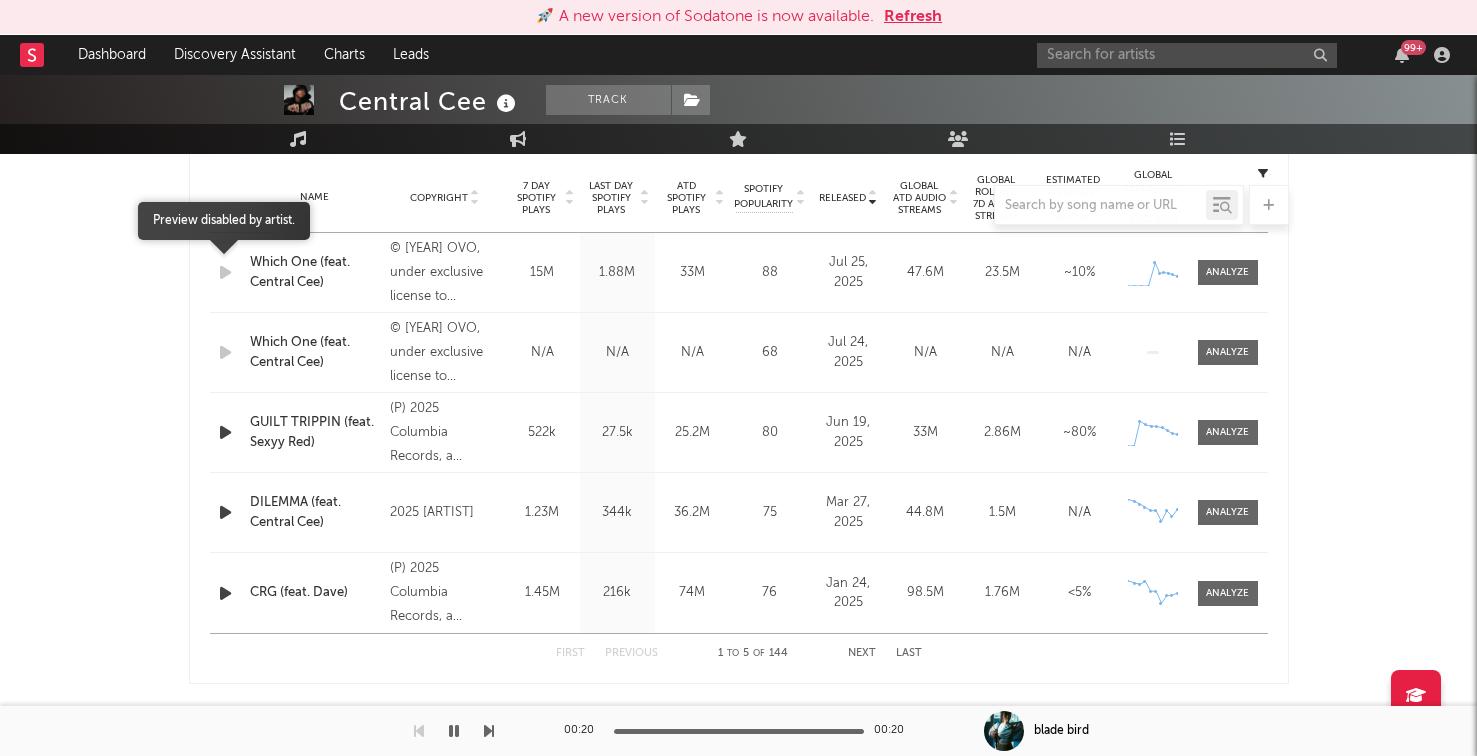 click at bounding box center [225, 272] 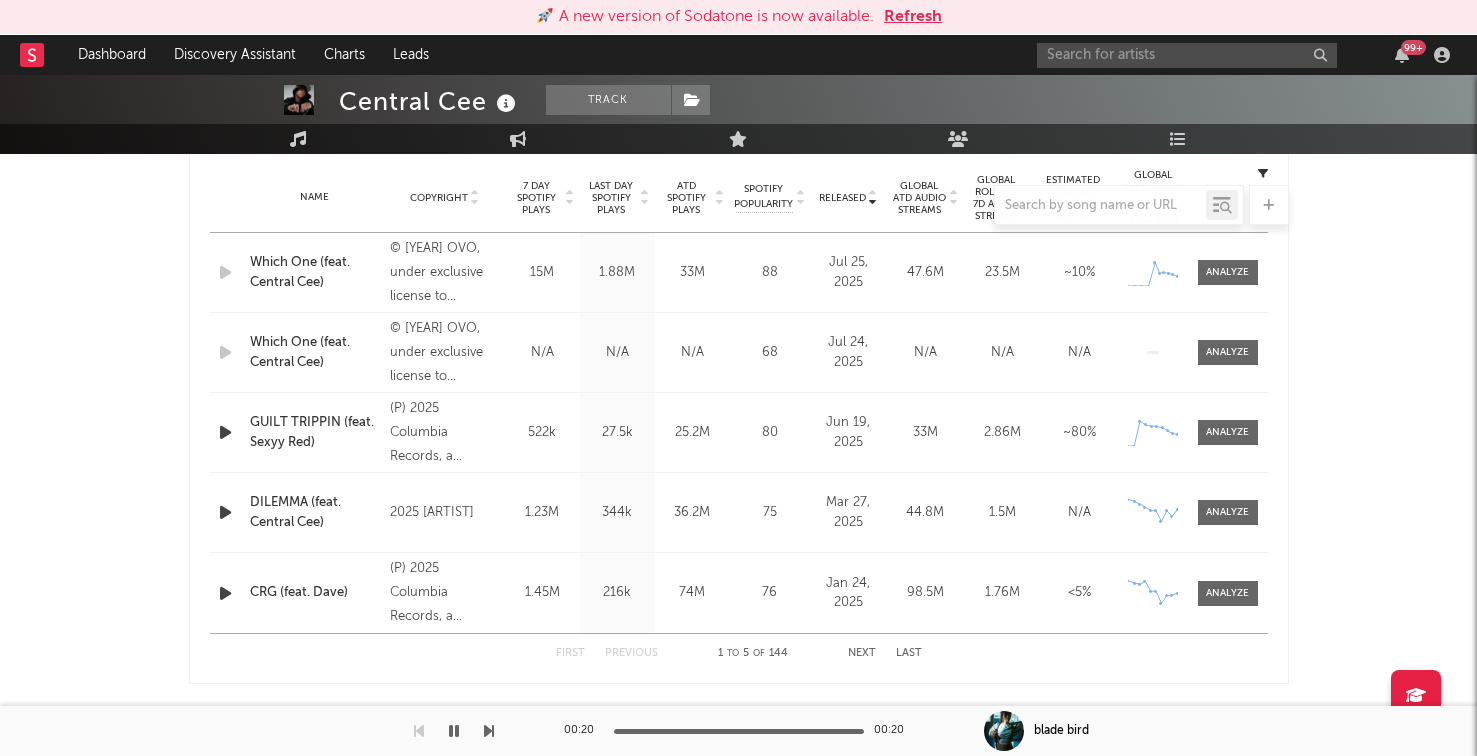 click at bounding box center (225, 432) 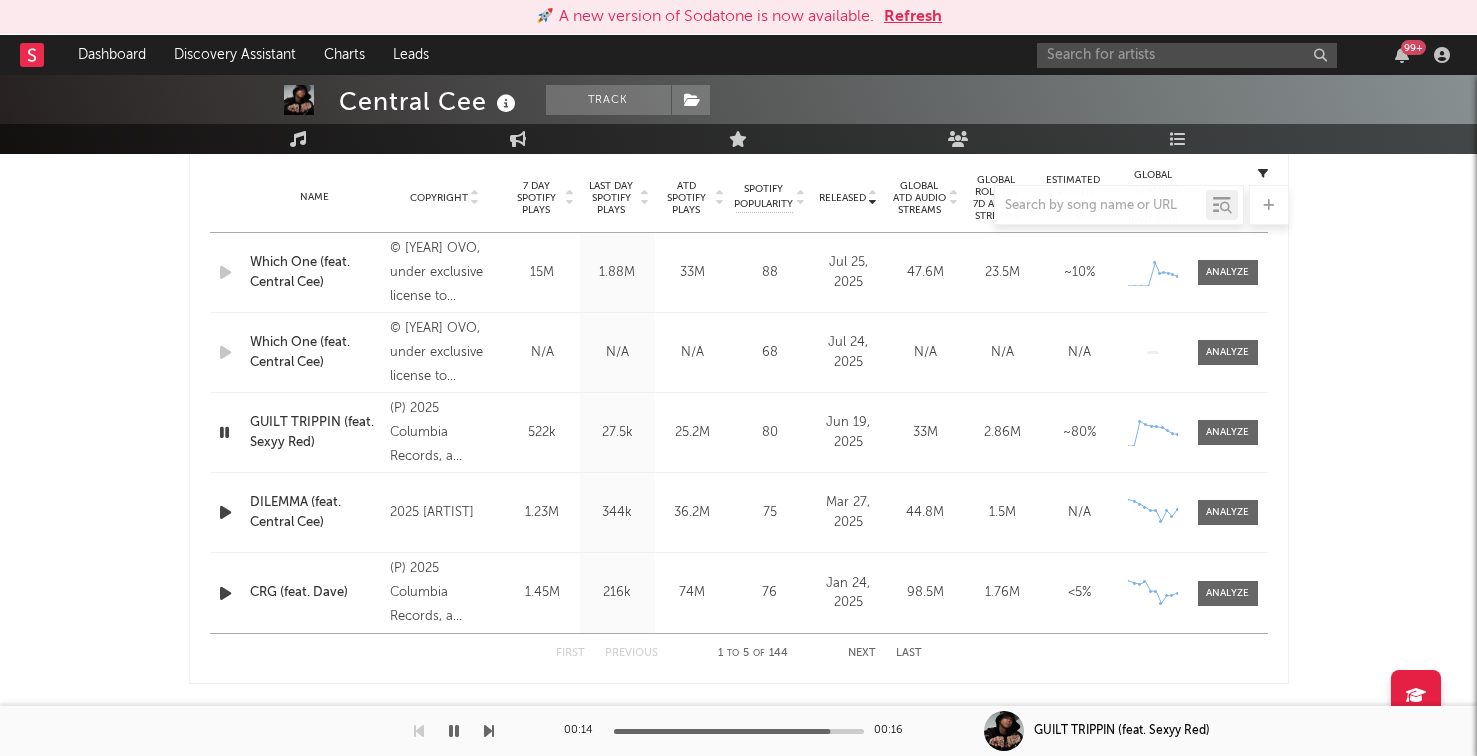 click at bounding box center [225, 512] 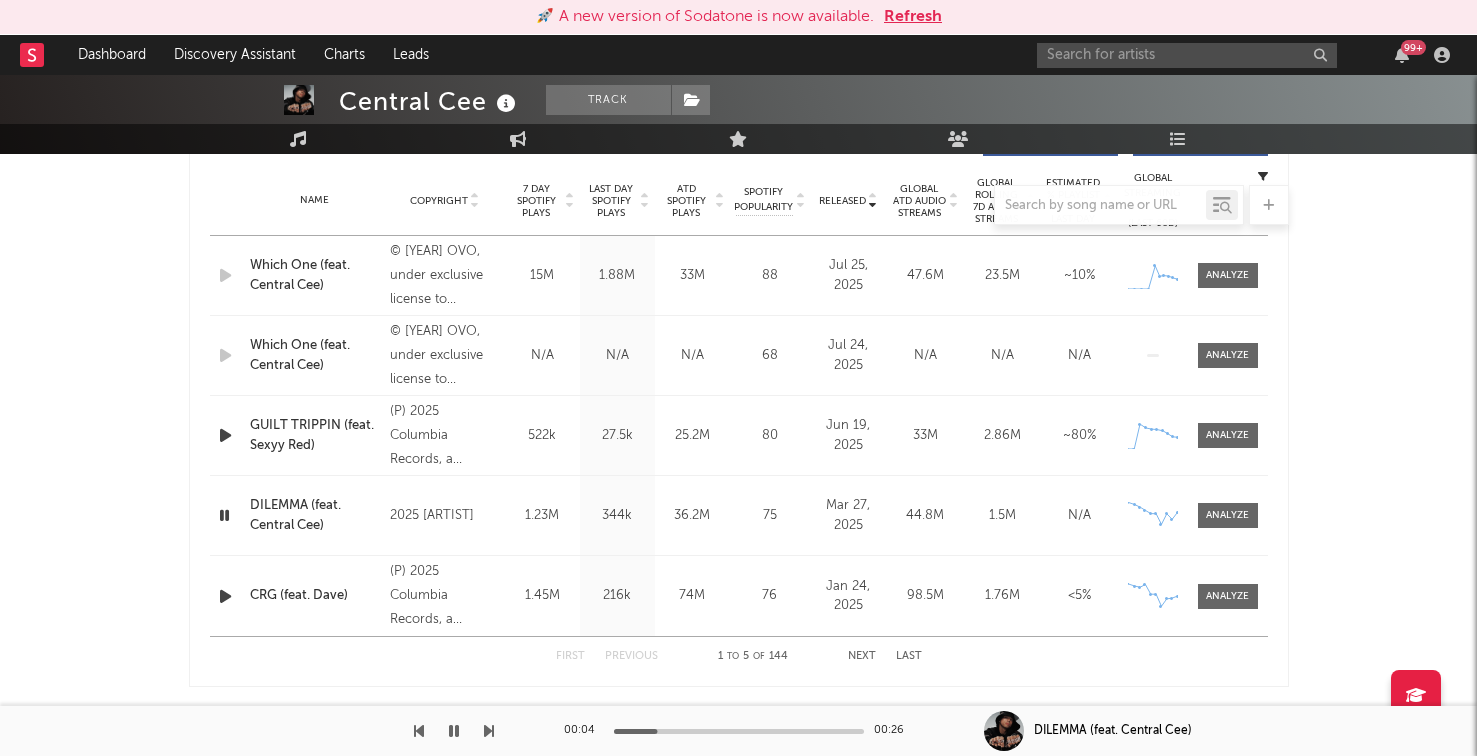 scroll, scrollTop: 789, scrollLeft: 0, axis: vertical 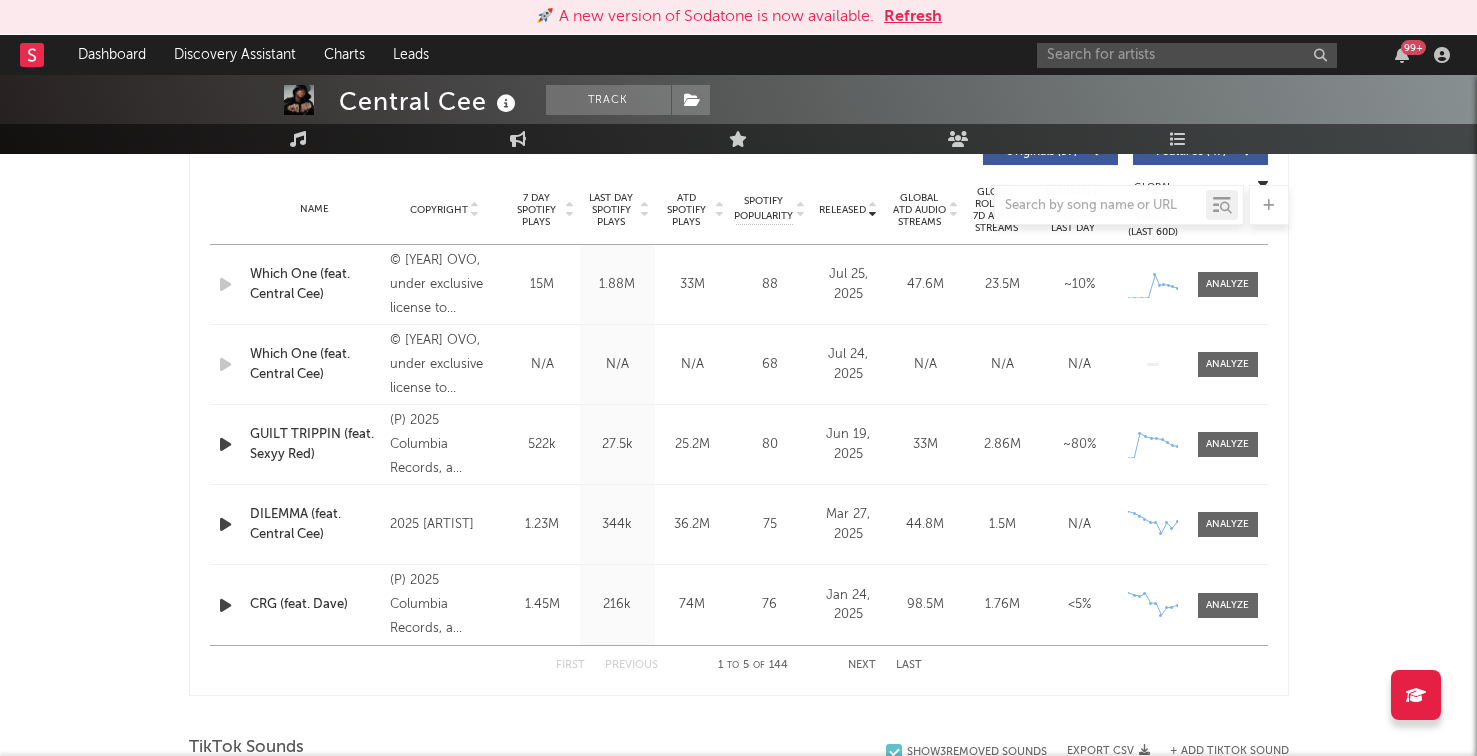 click on "Next" at bounding box center [862, 665] 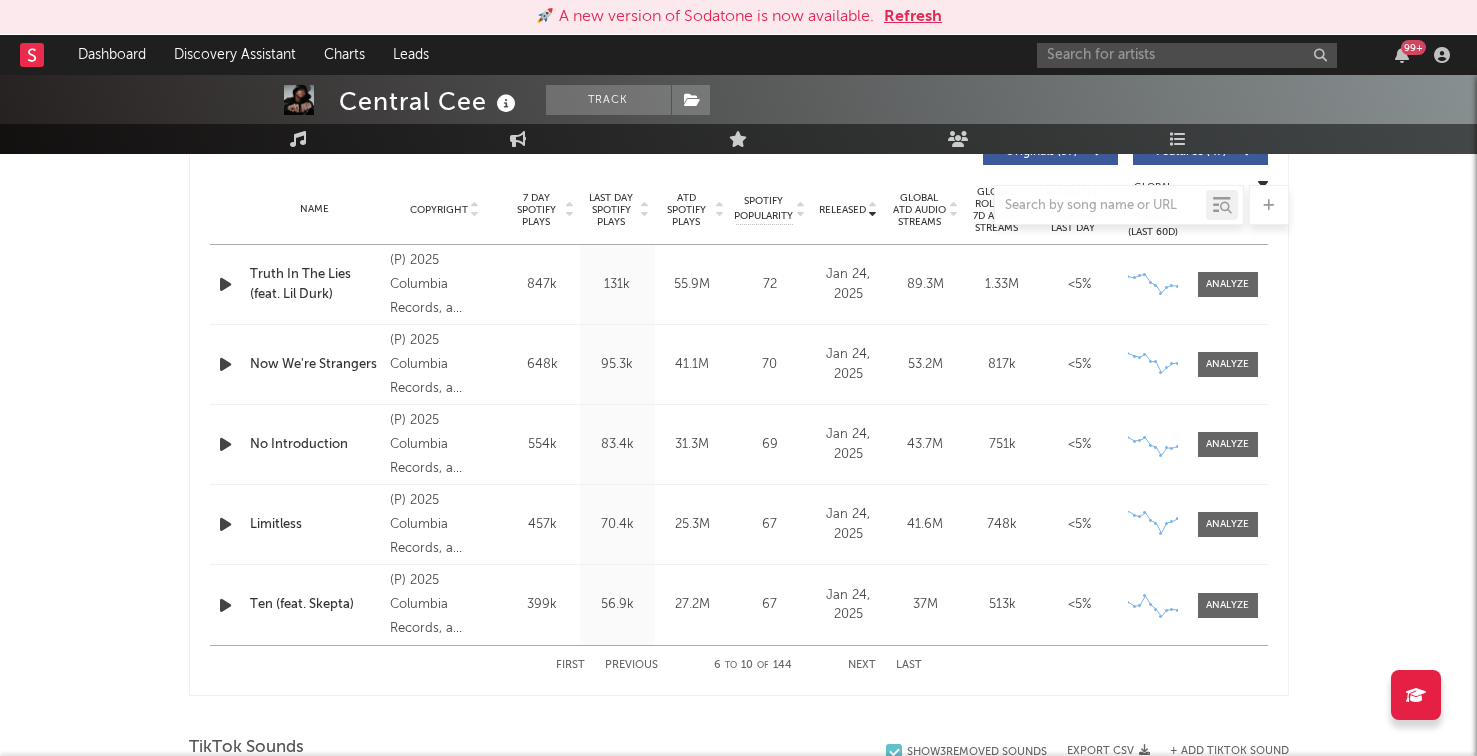 click on "Previous" at bounding box center [631, 665] 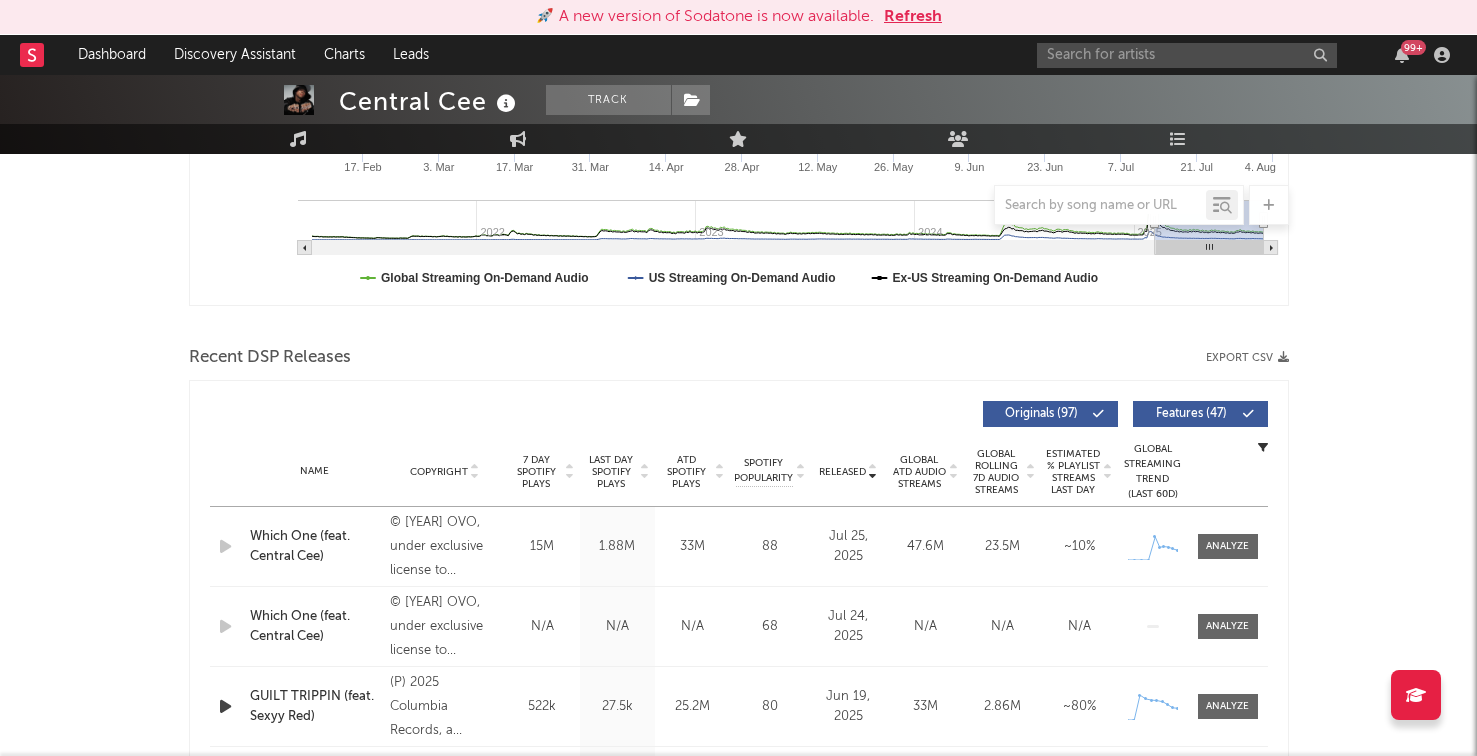 scroll, scrollTop: 0, scrollLeft: 0, axis: both 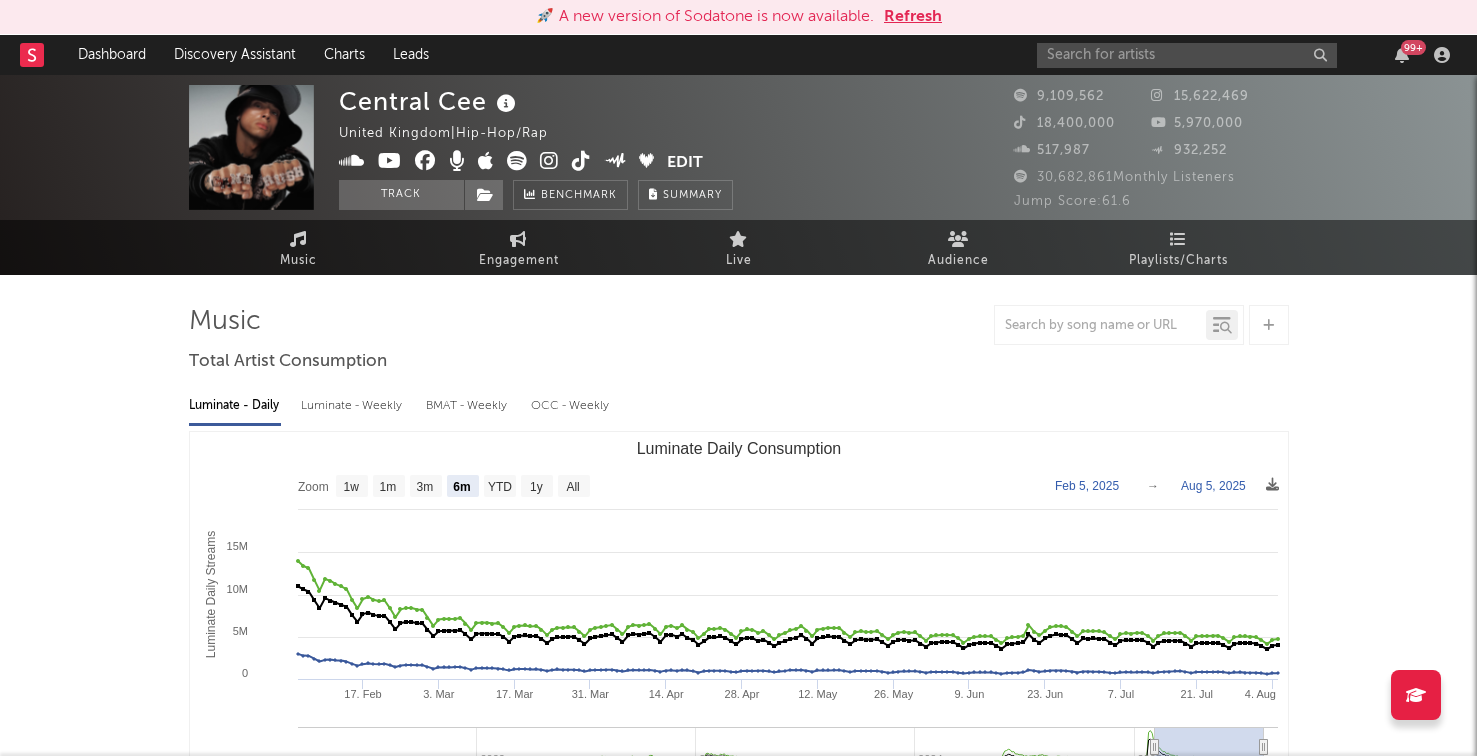 click at bounding box center [549, 163] 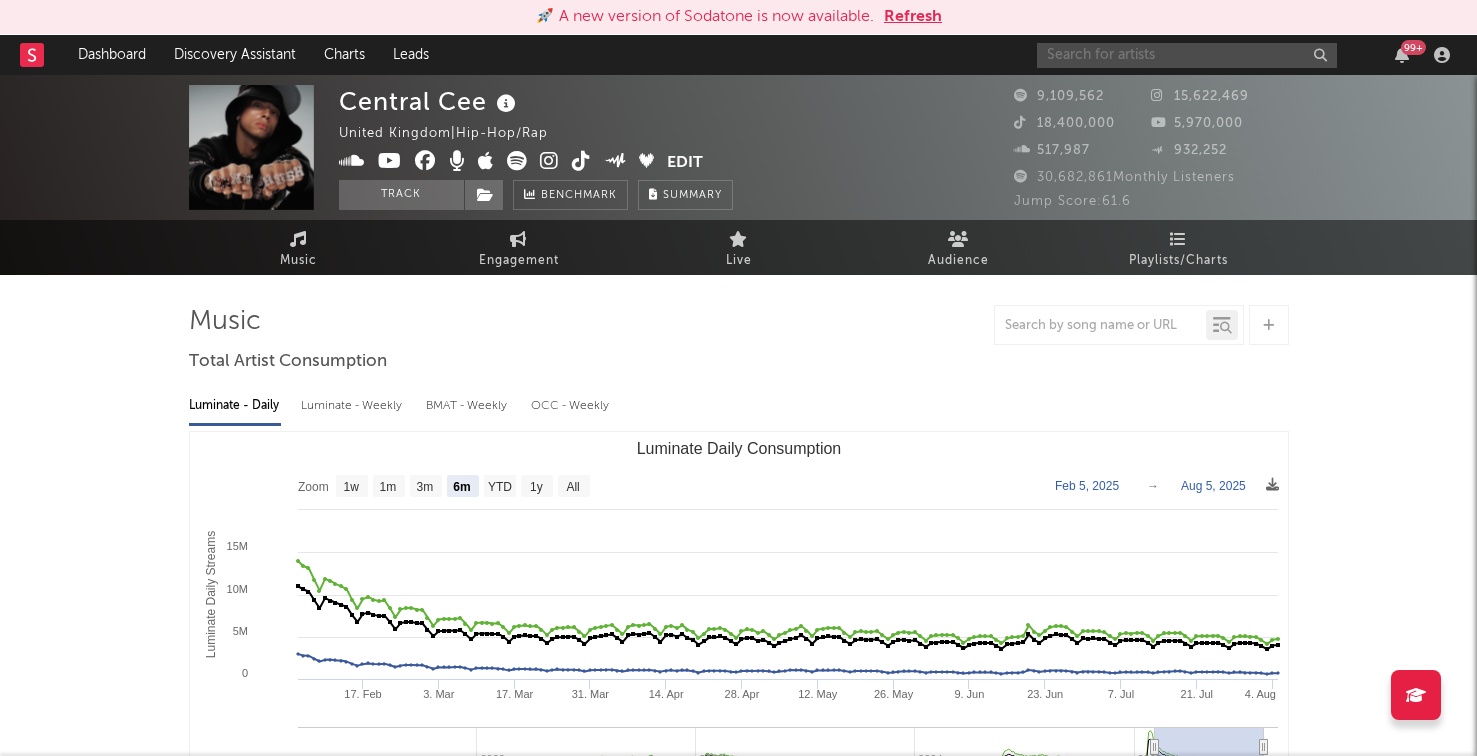 click at bounding box center [1187, 55] 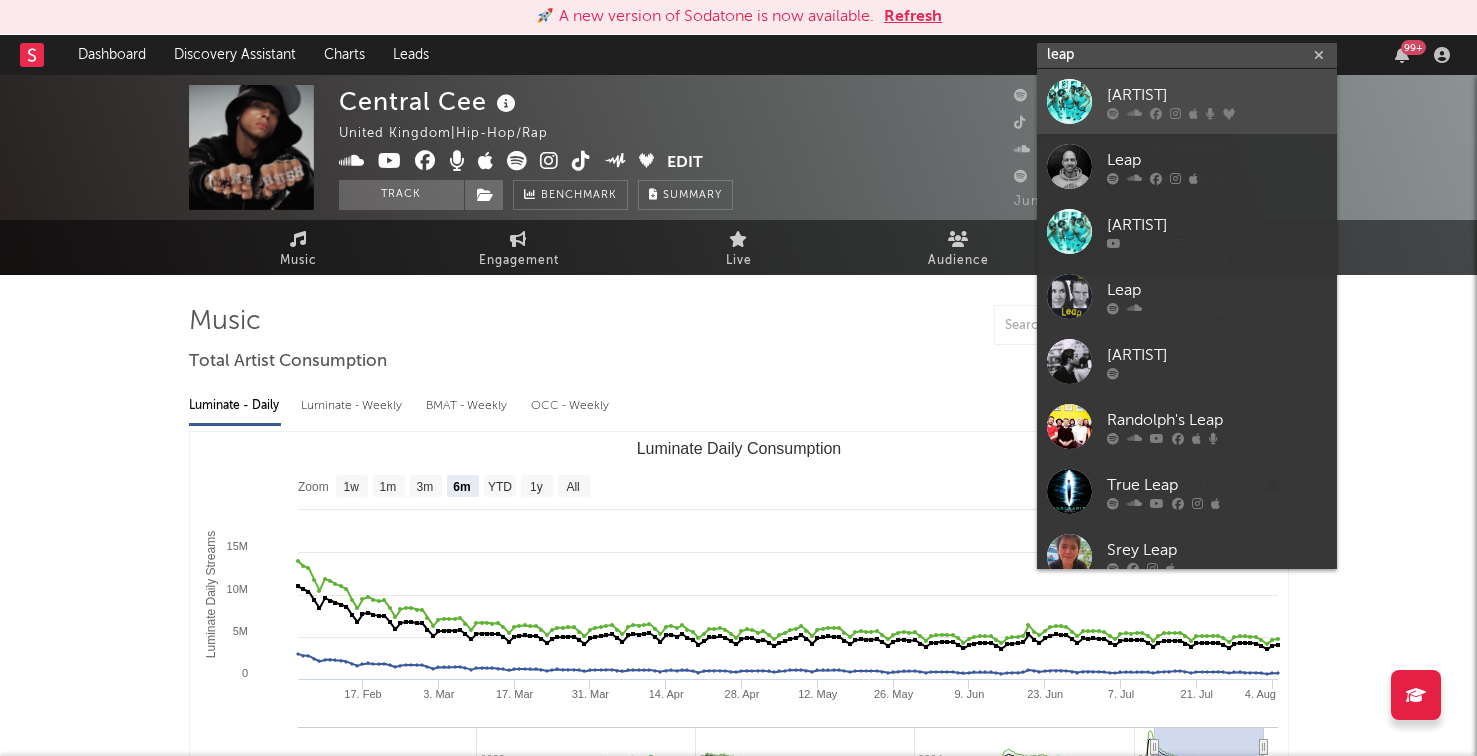 type on "leap" 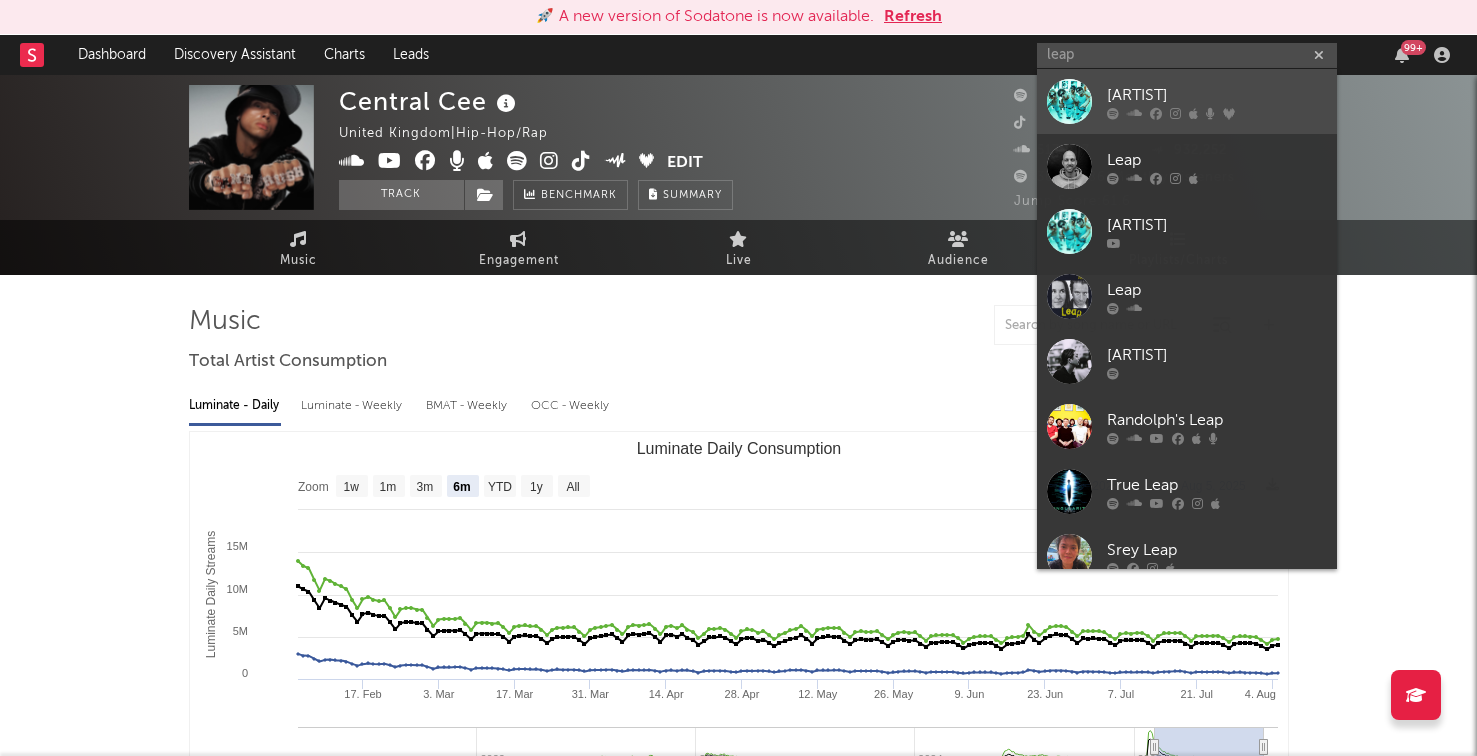 click at bounding box center [1069, 101] 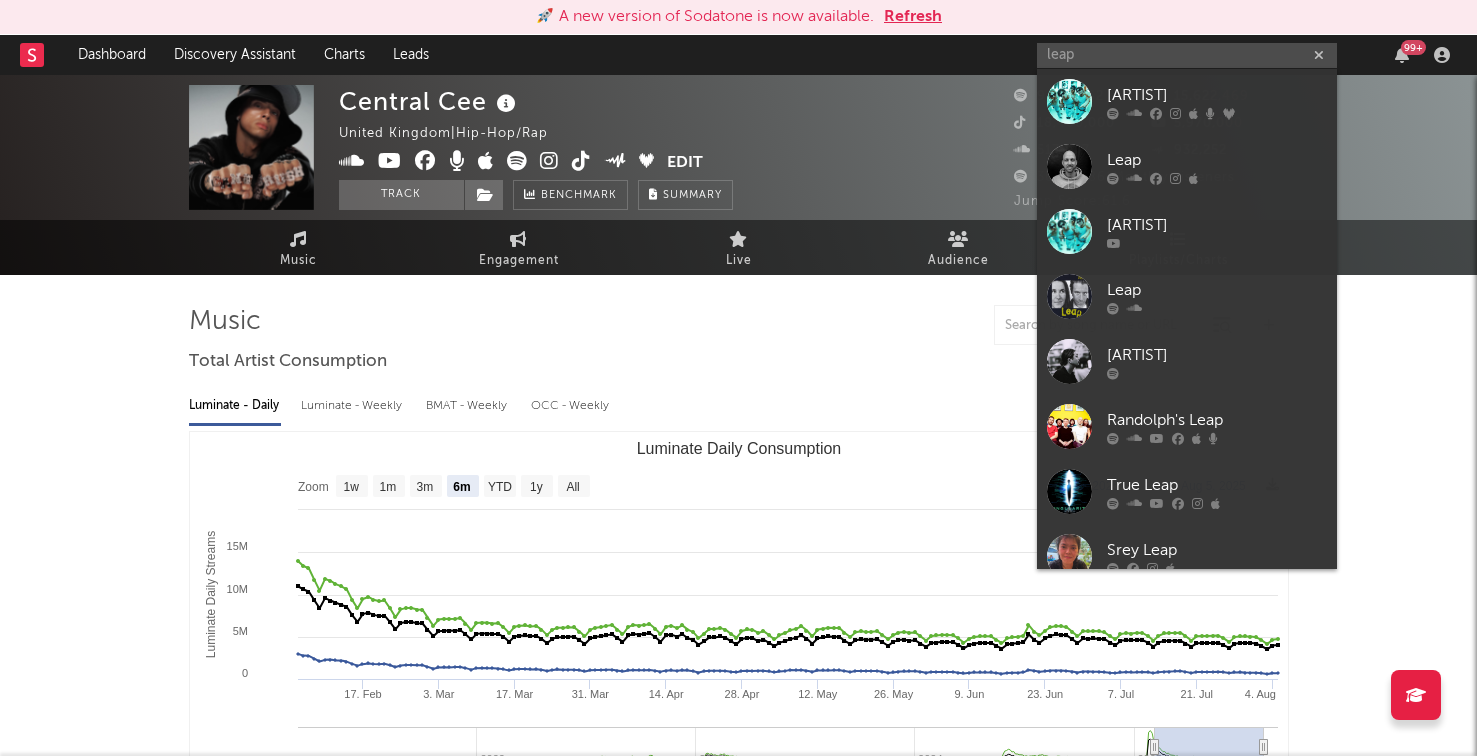 type 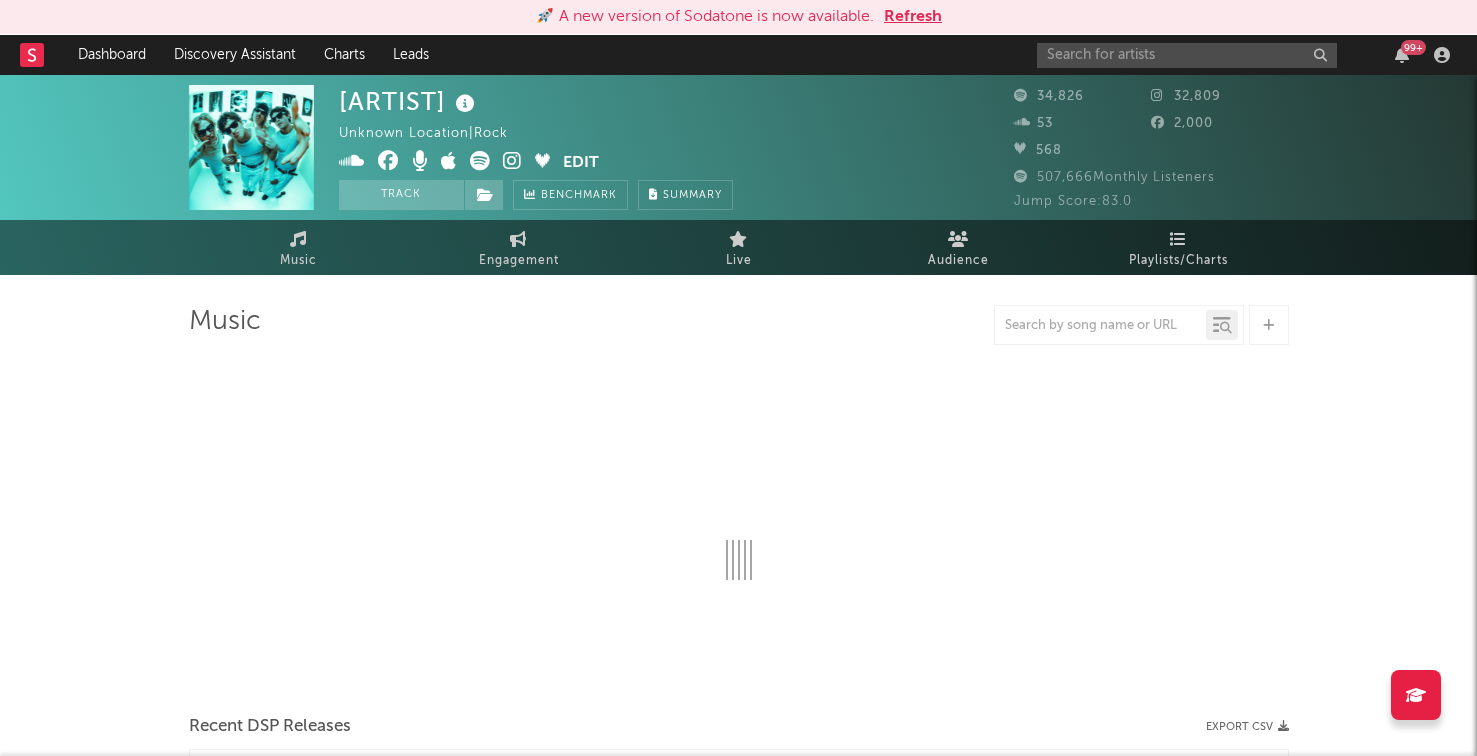 select on "6m" 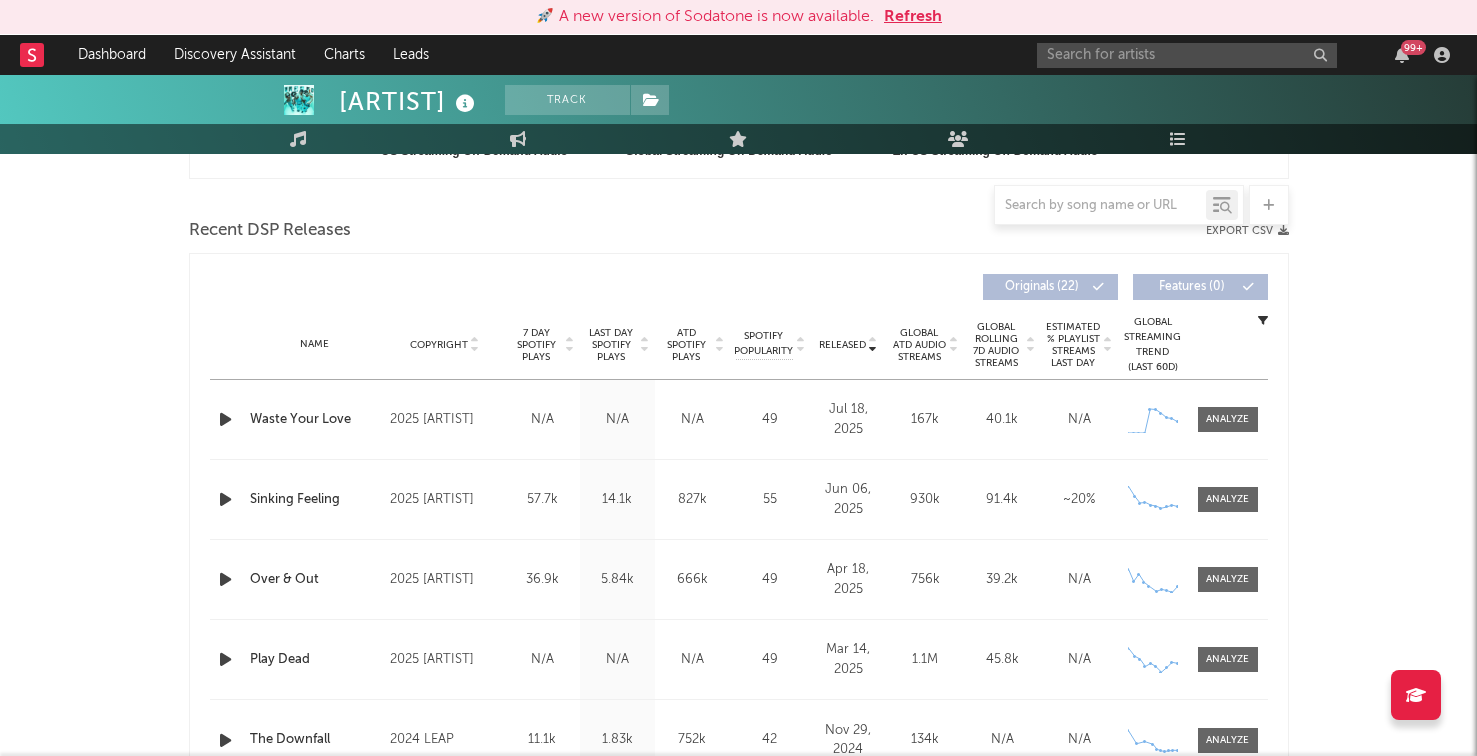 scroll, scrollTop: 819, scrollLeft: 0, axis: vertical 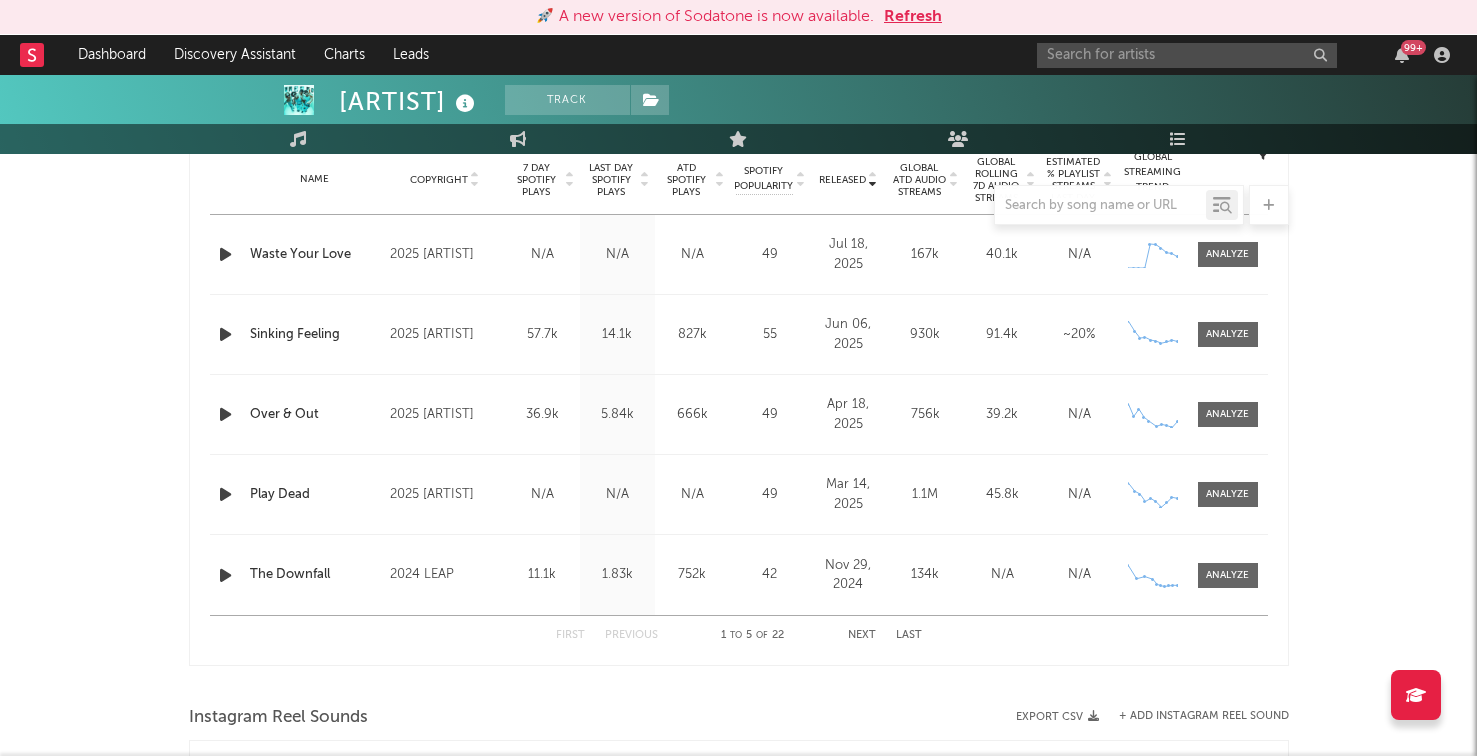 click at bounding box center (227, 494) 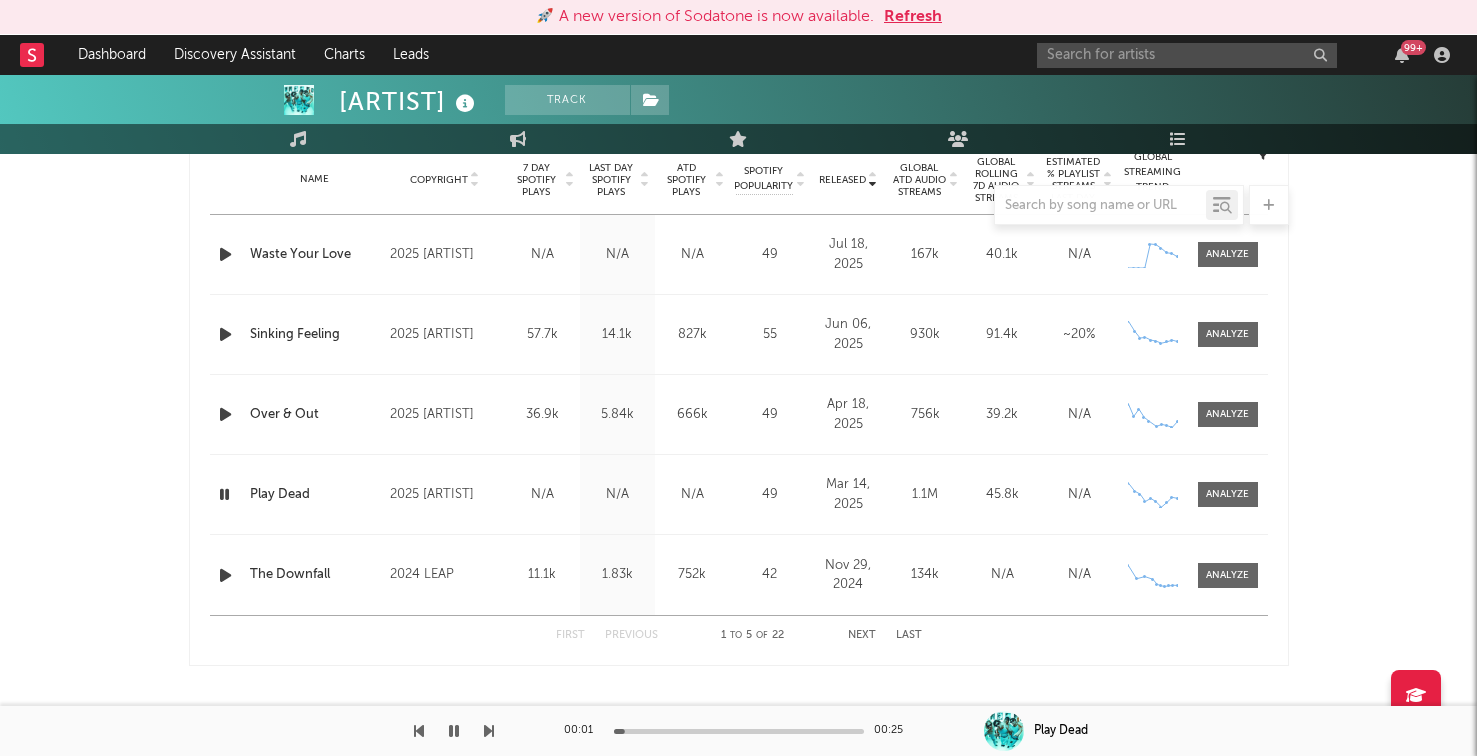 click at bounding box center [224, 494] 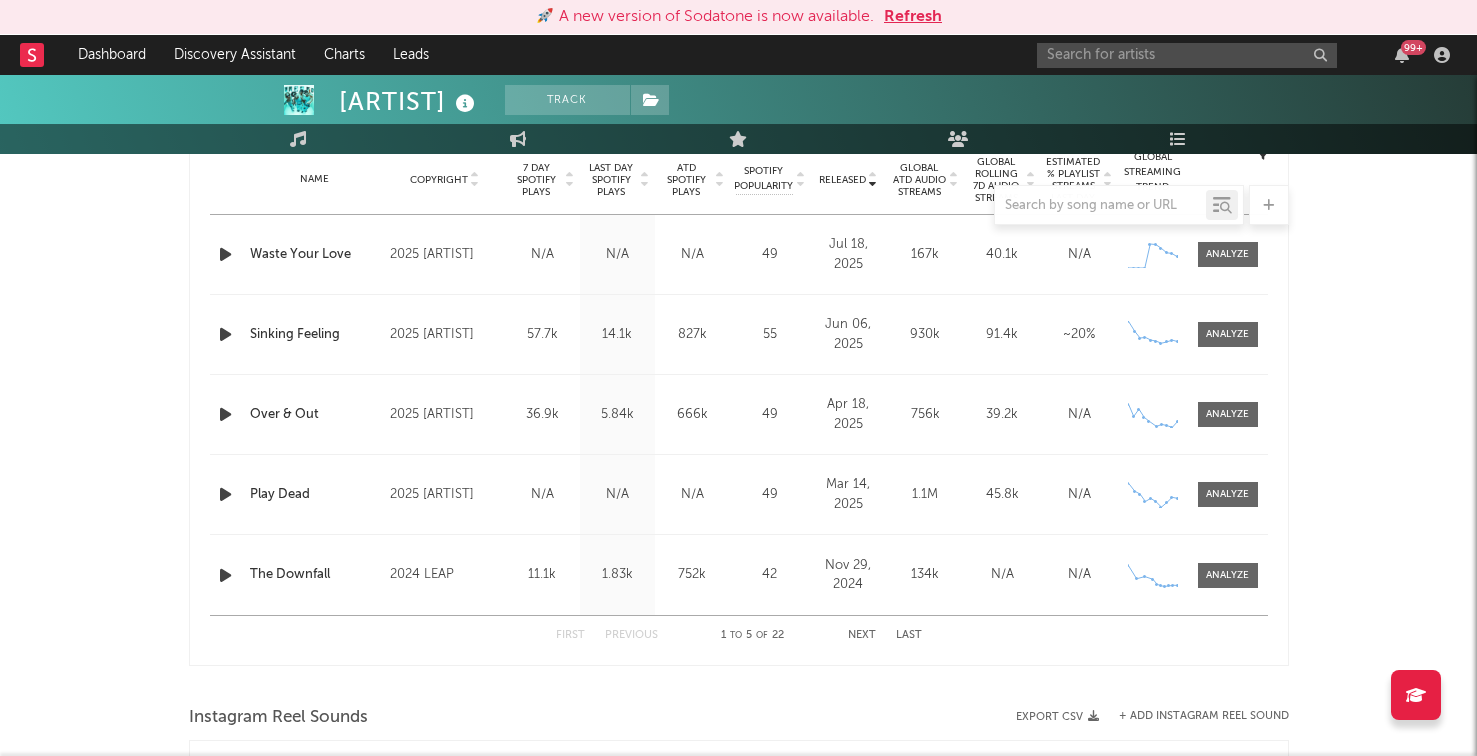 click on "First Previous 1 to 5 of 22 Next Last" at bounding box center (739, 635) 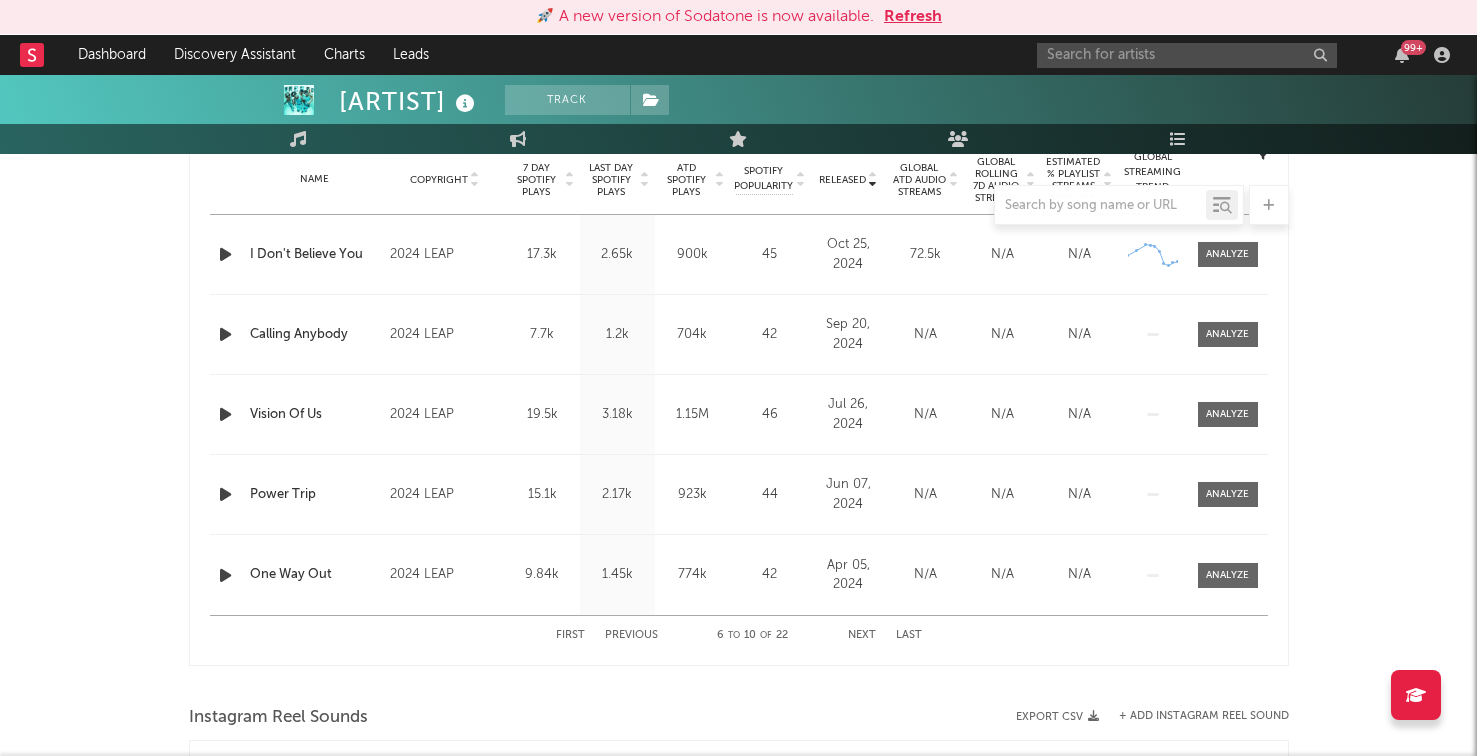 click at bounding box center [225, 254] 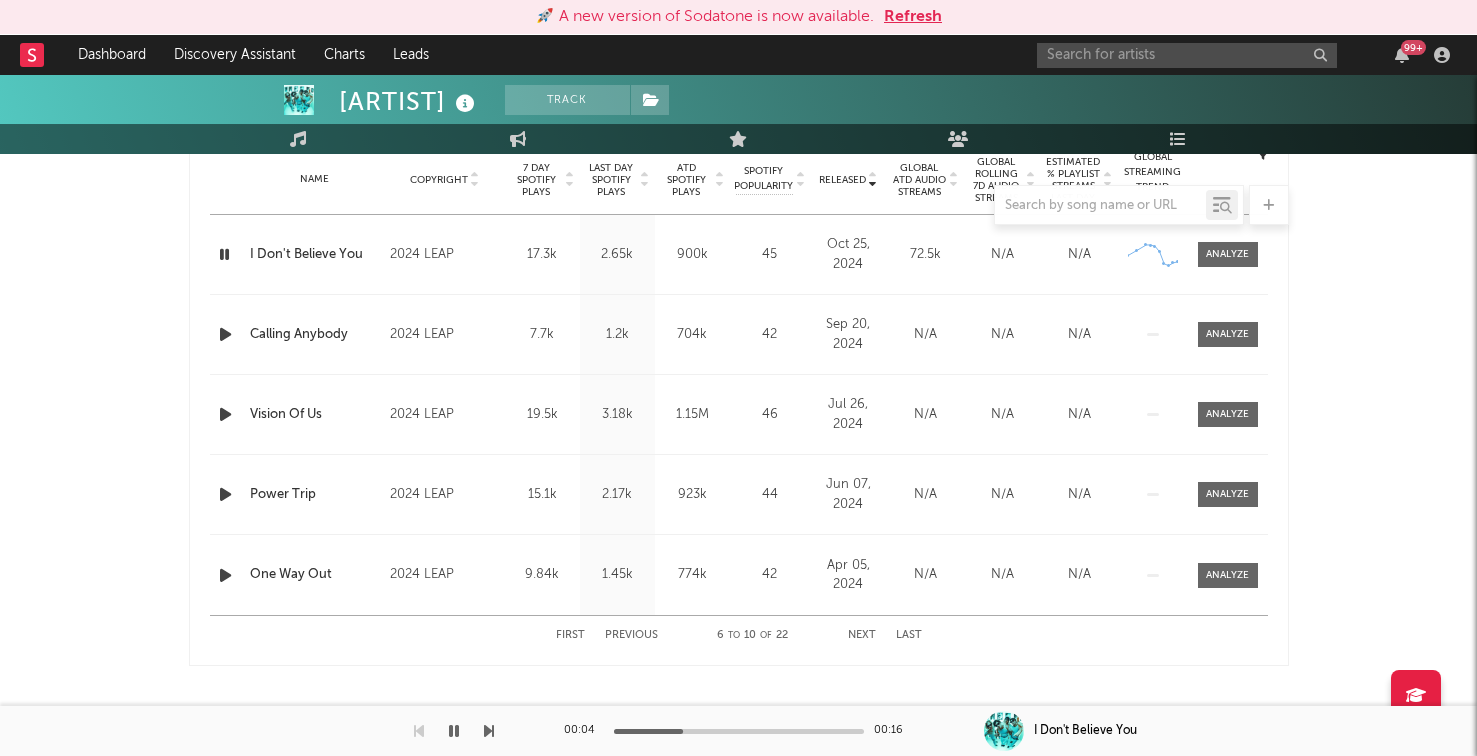 click on "Previous" at bounding box center [631, 635] 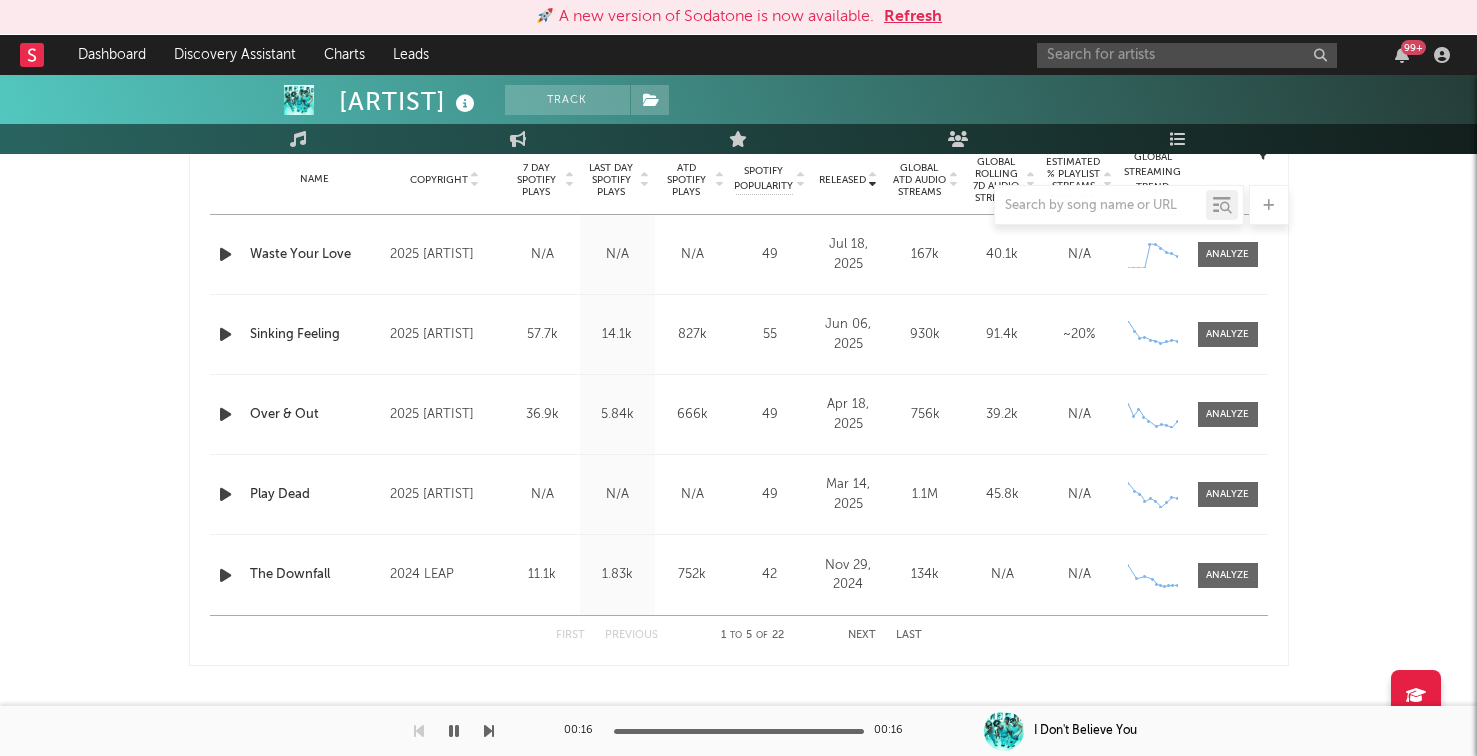 click at bounding box center (225, 254) 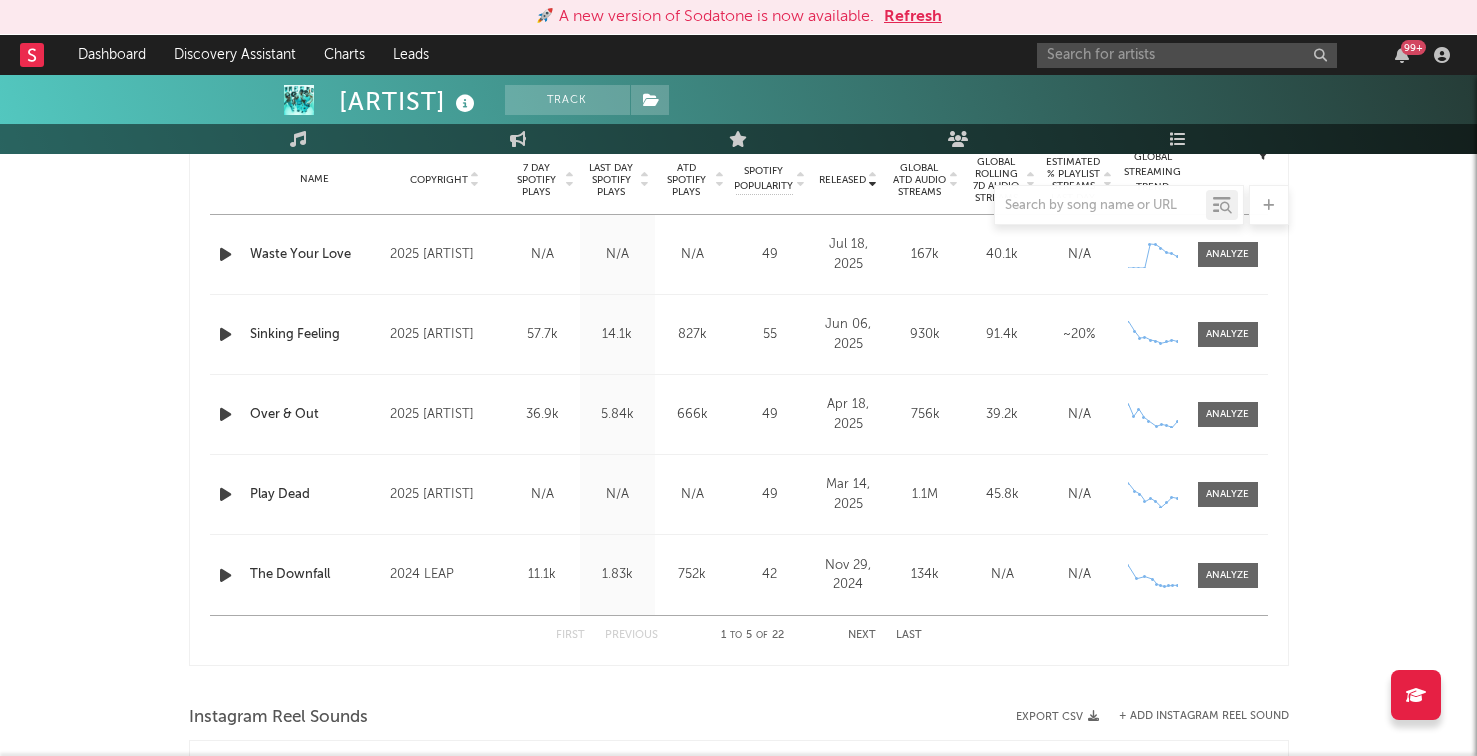 click at bounding box center [225, 254] 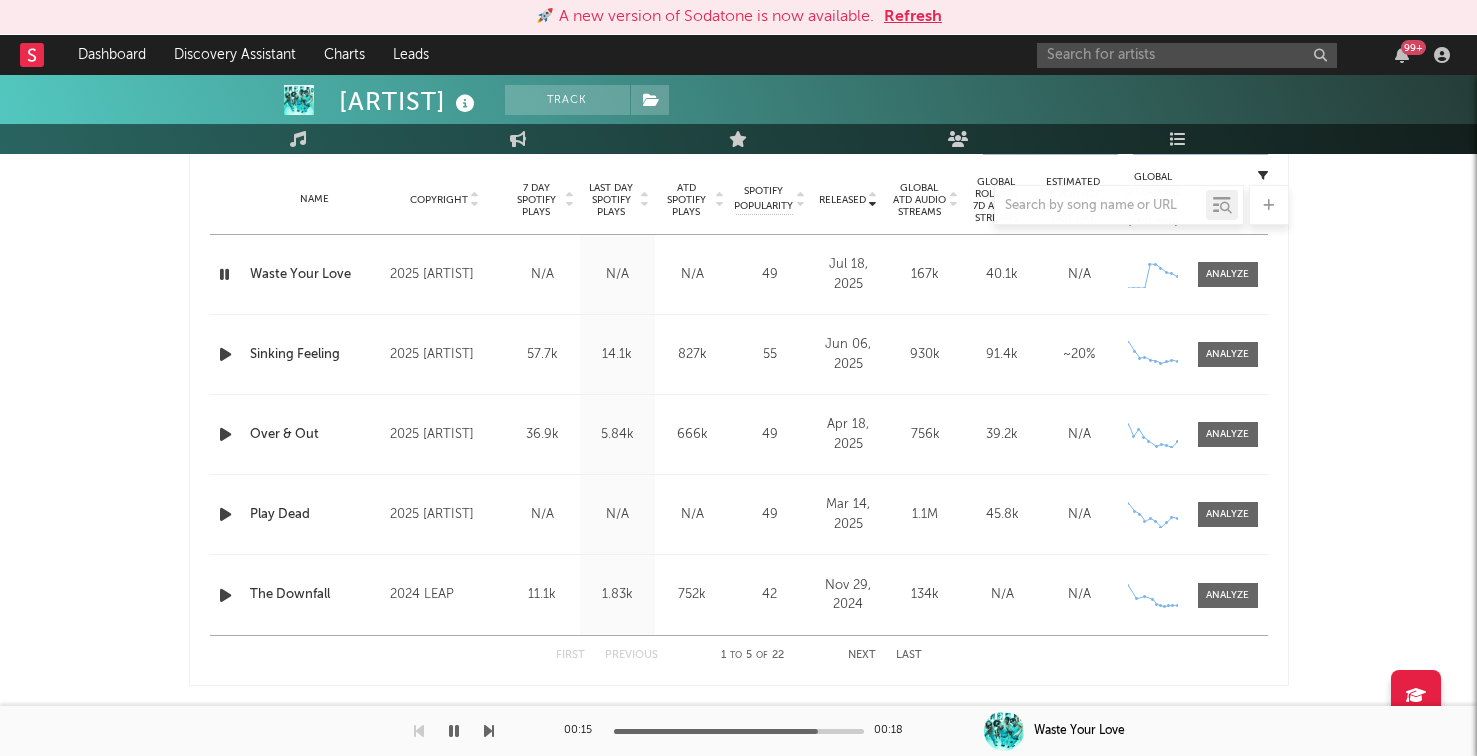 scroll, scrollTop: 839, scrollLeft: 0, axis: vertical 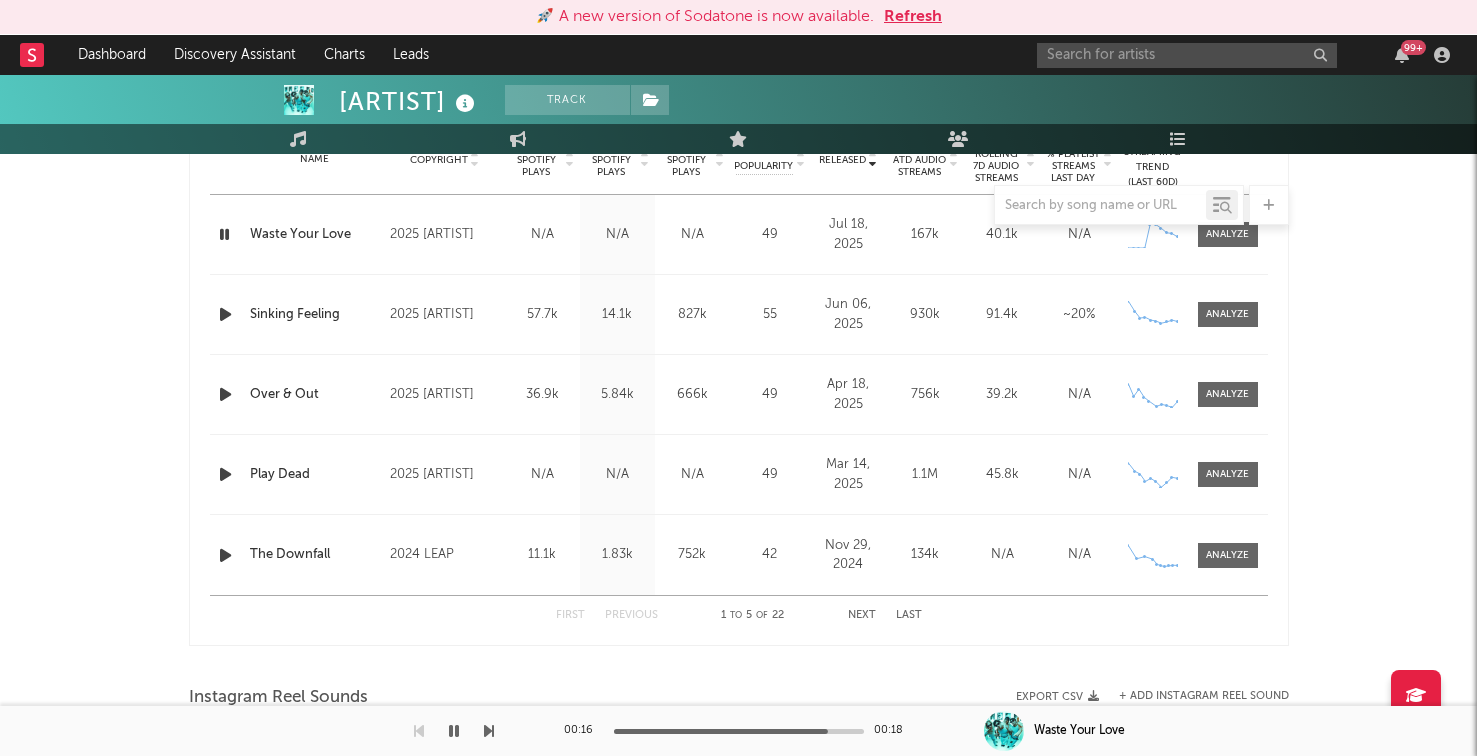 click on "Next" at bounding box center [862, 615] 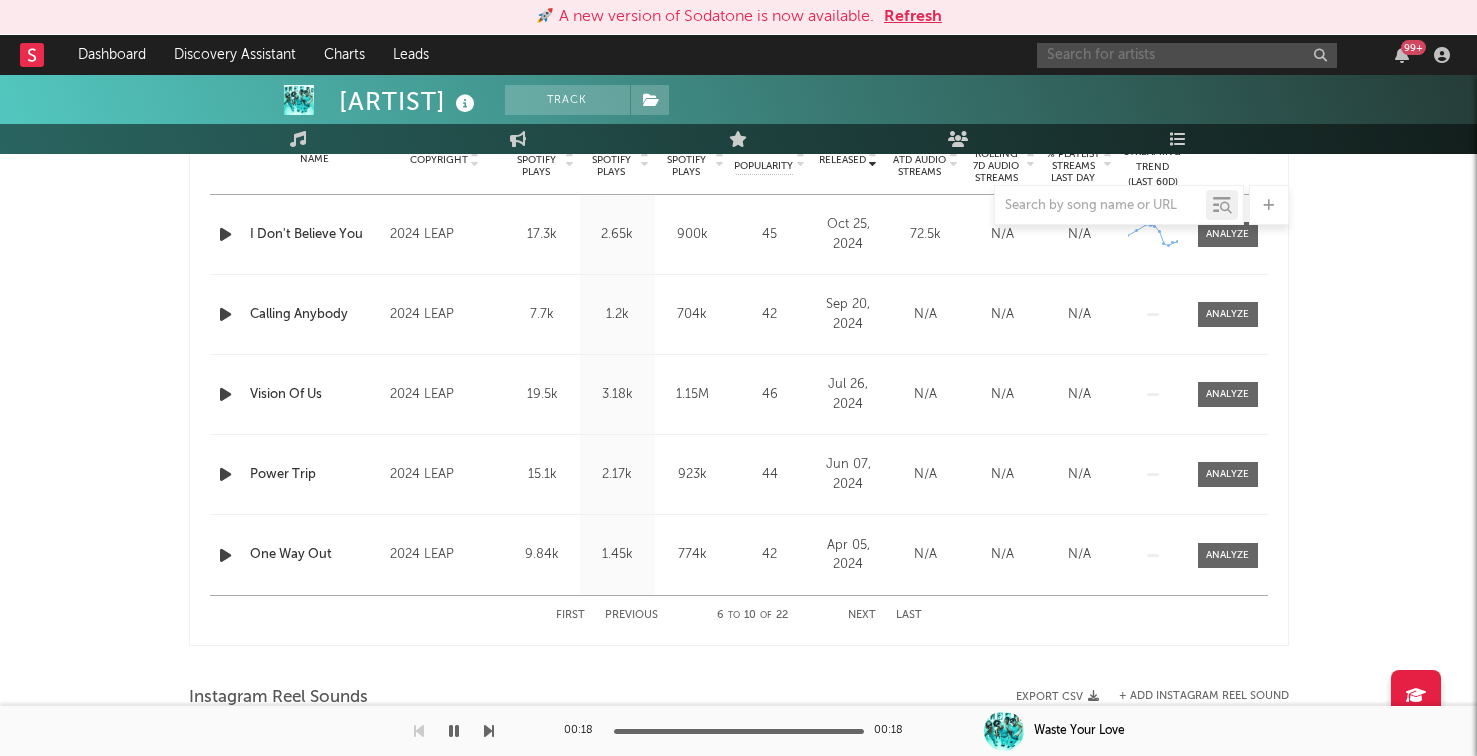 click at bounding box center [1187, 55] 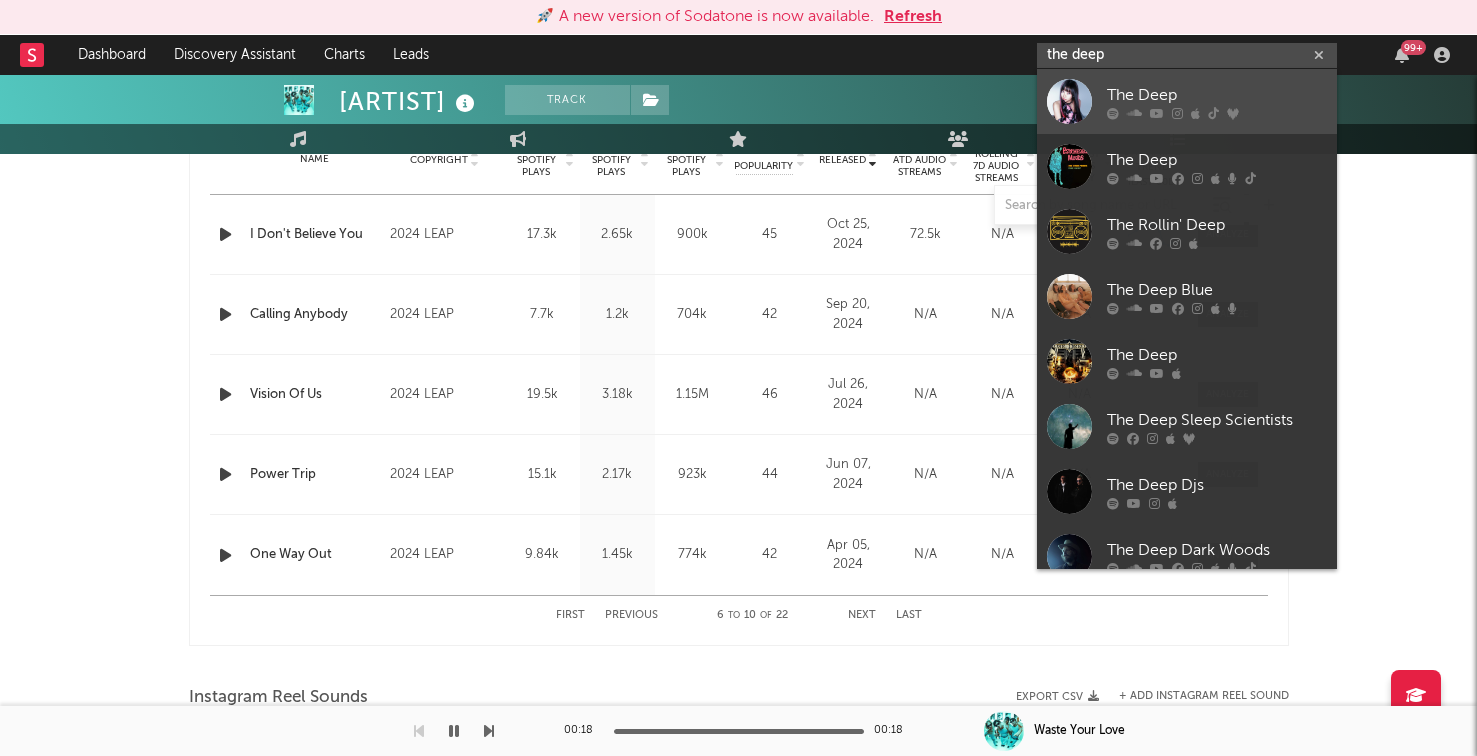 type on "the deep" 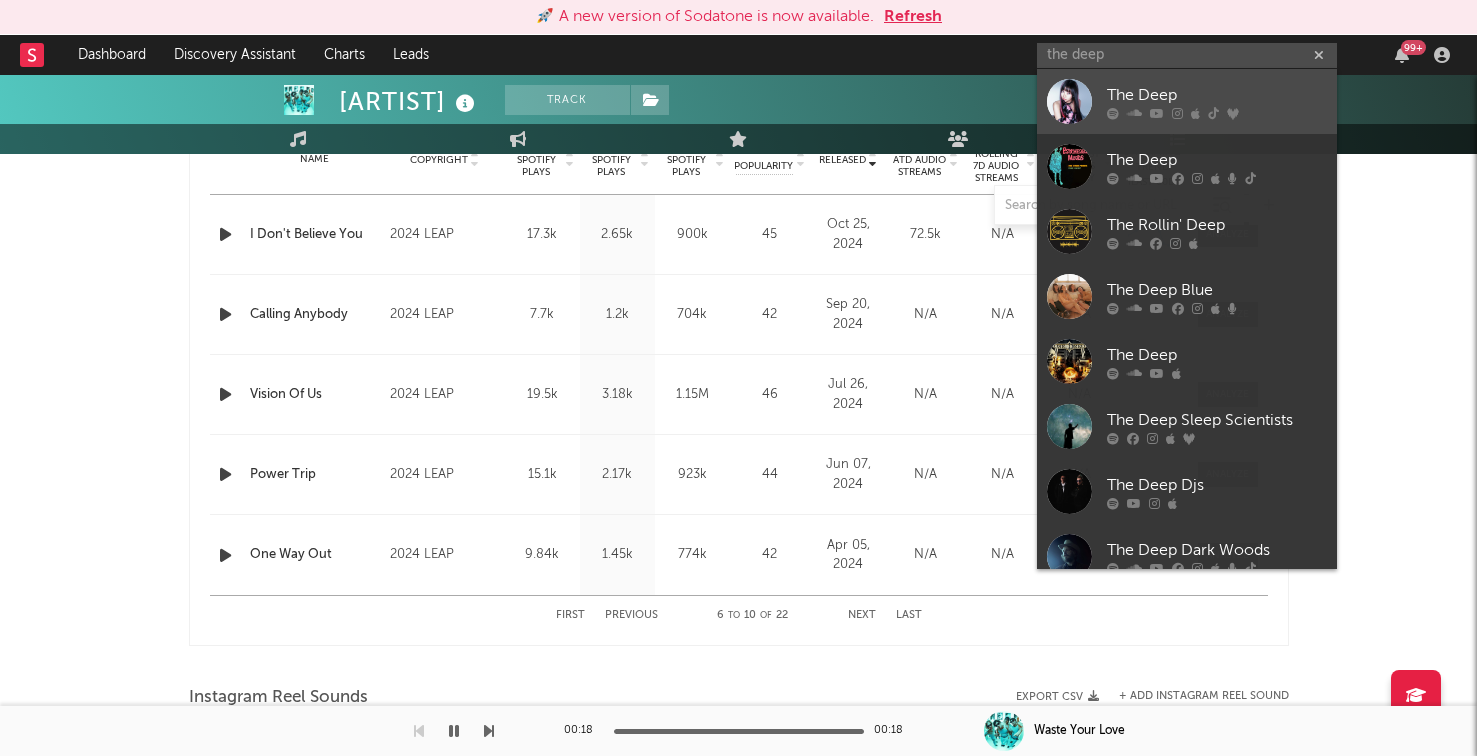 click on "The Deep" at bounding box center (1217, 95) 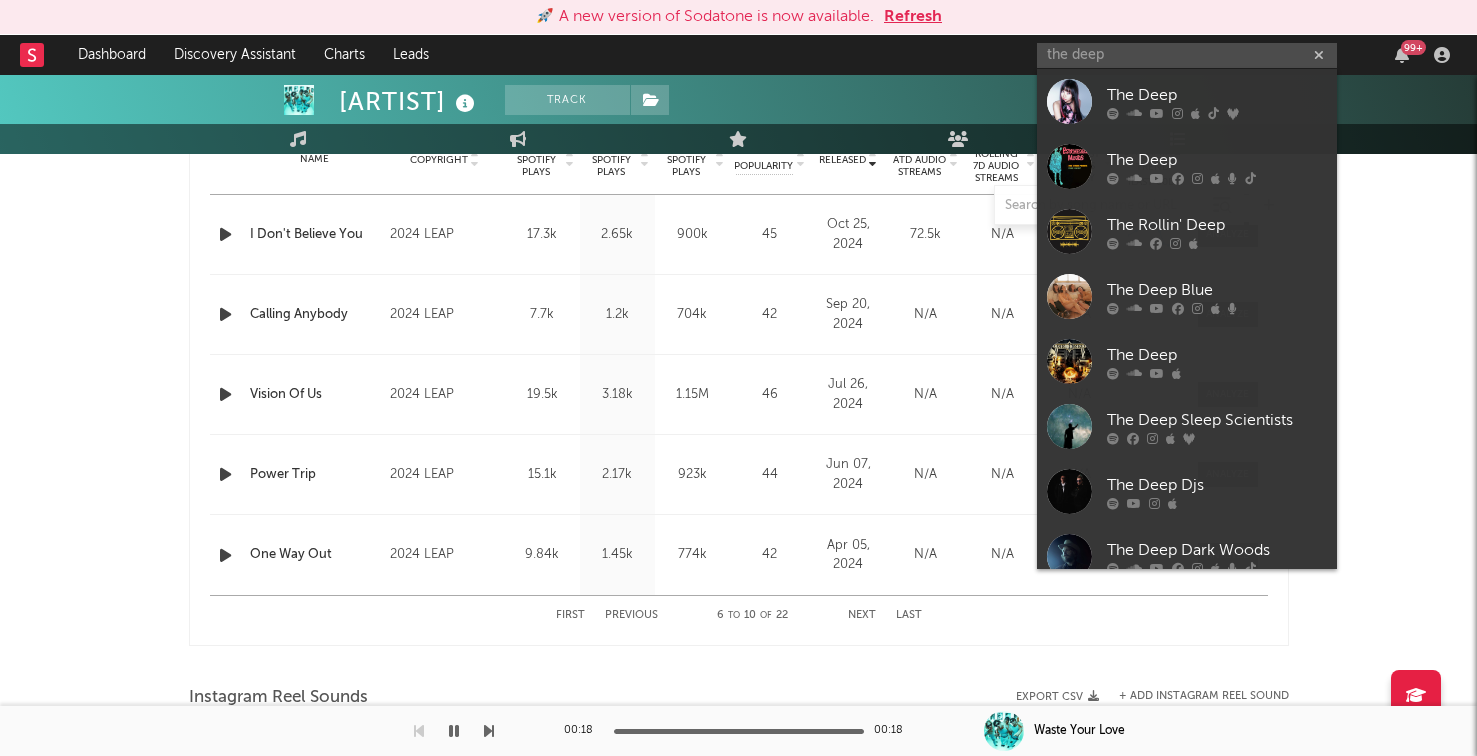type 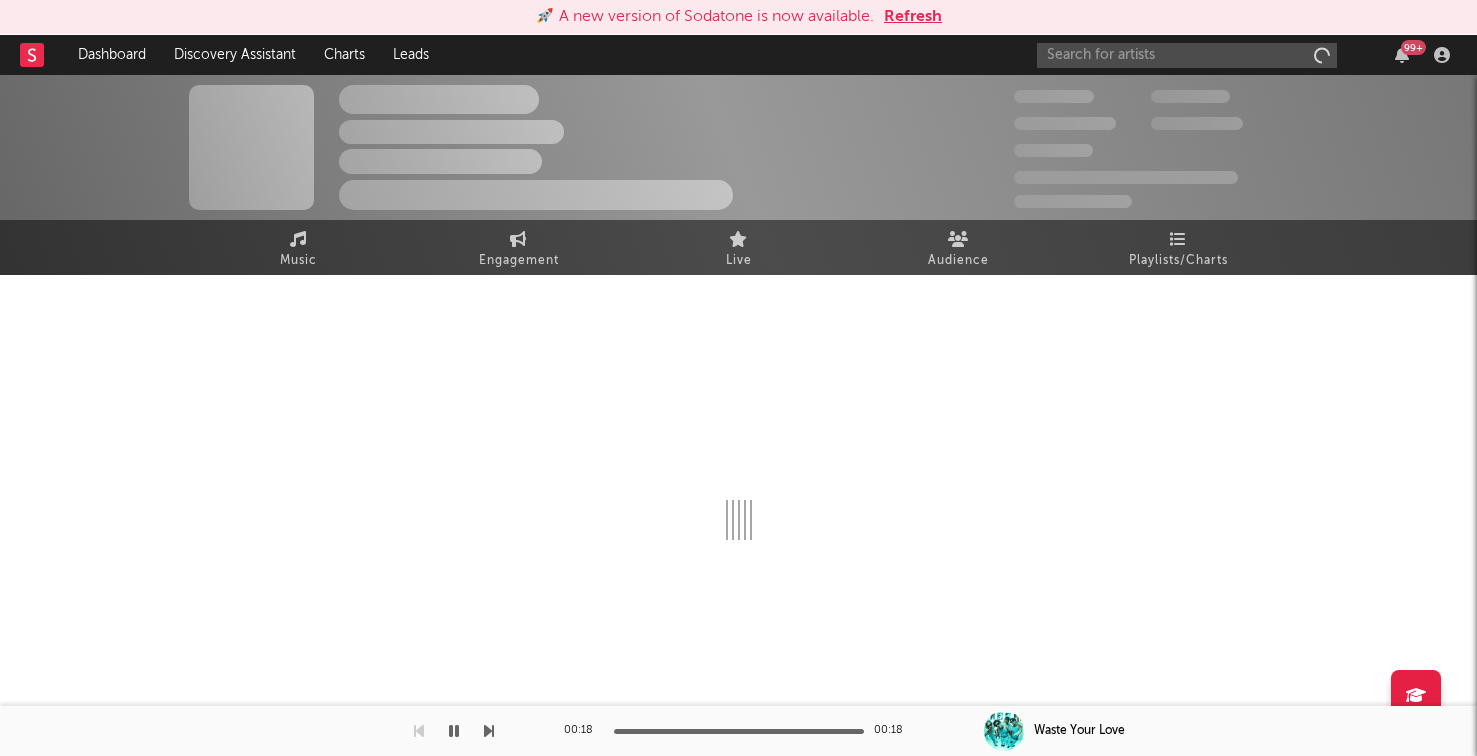 scroll, scrollTop: 0, scrollLeft: 0, axis: both 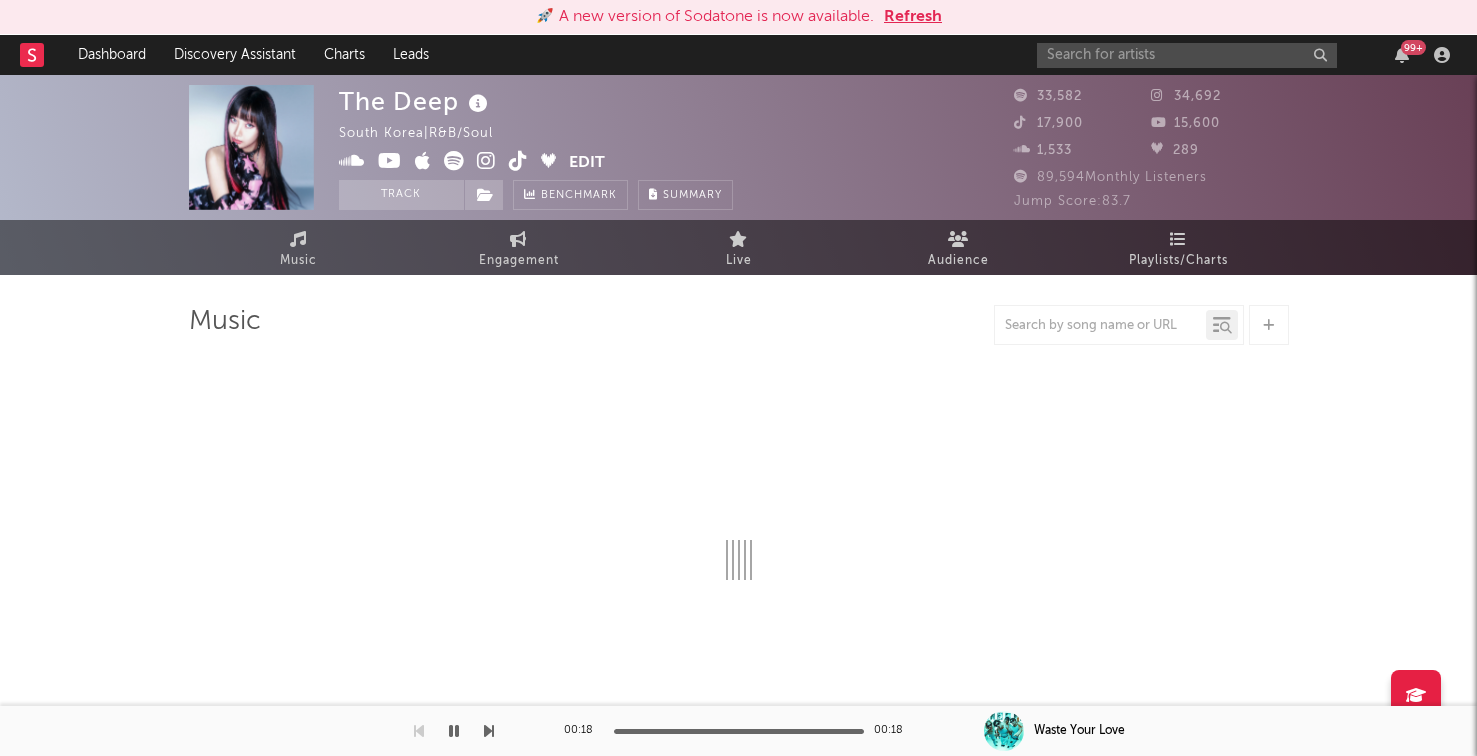 select on "1w" 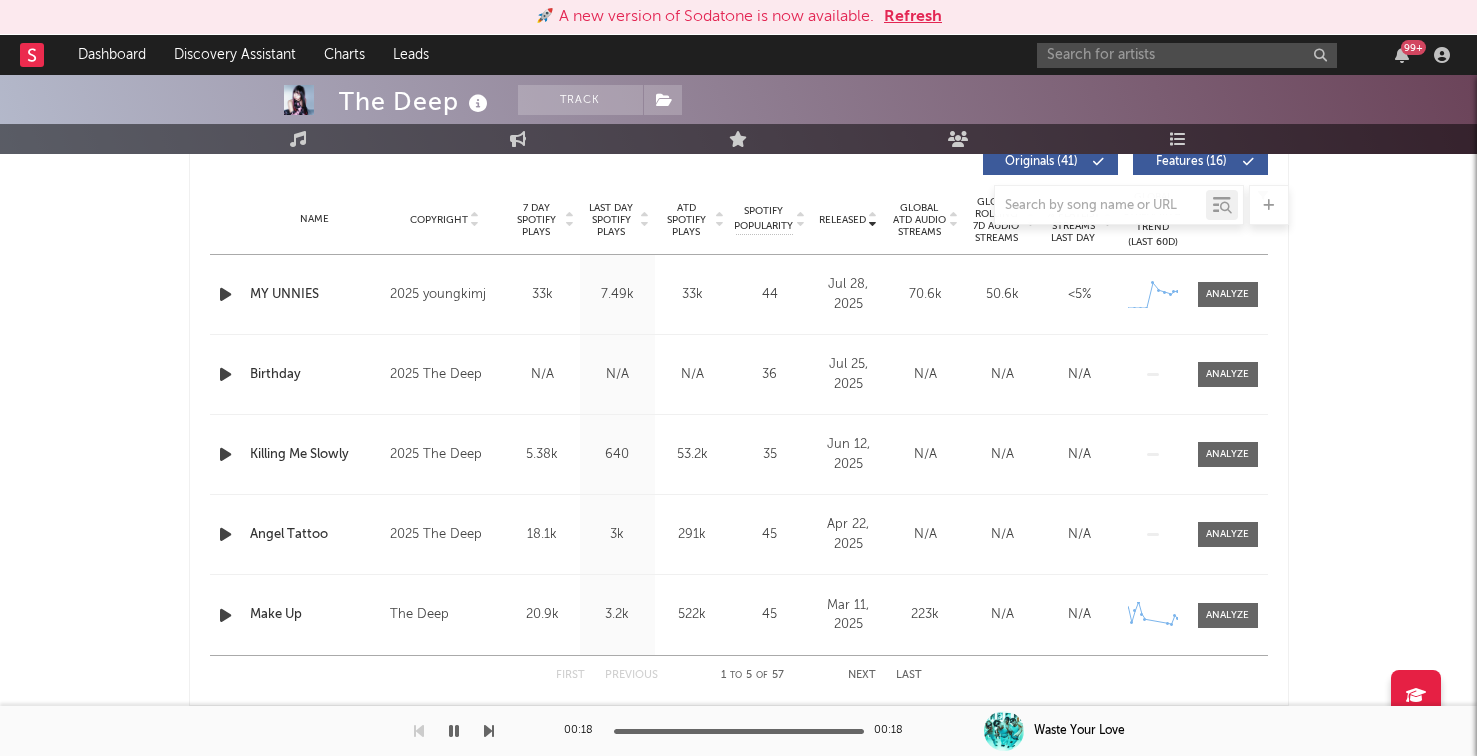 scroll, scrollTop: 781, scrollLeft: 0, axis: vertical 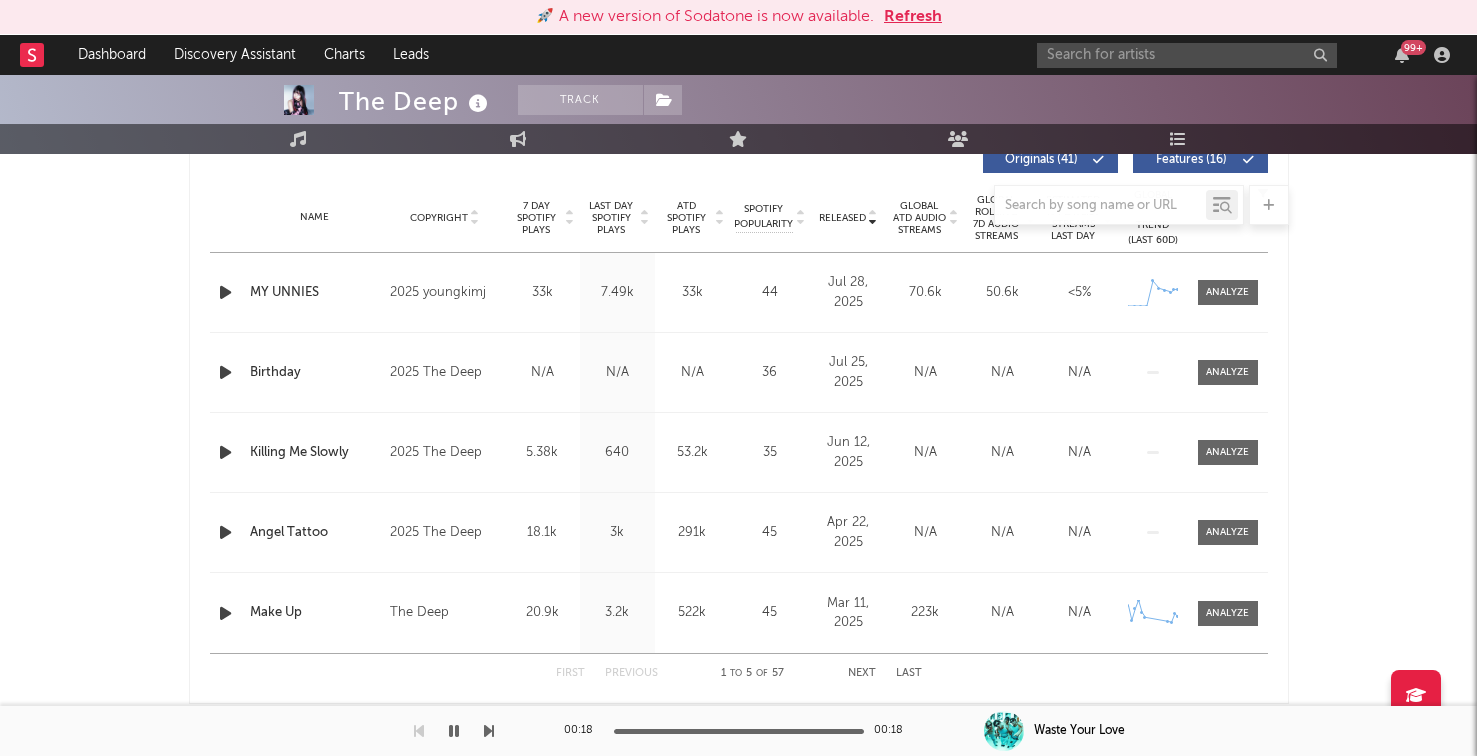click at bounding box center (739, 205) 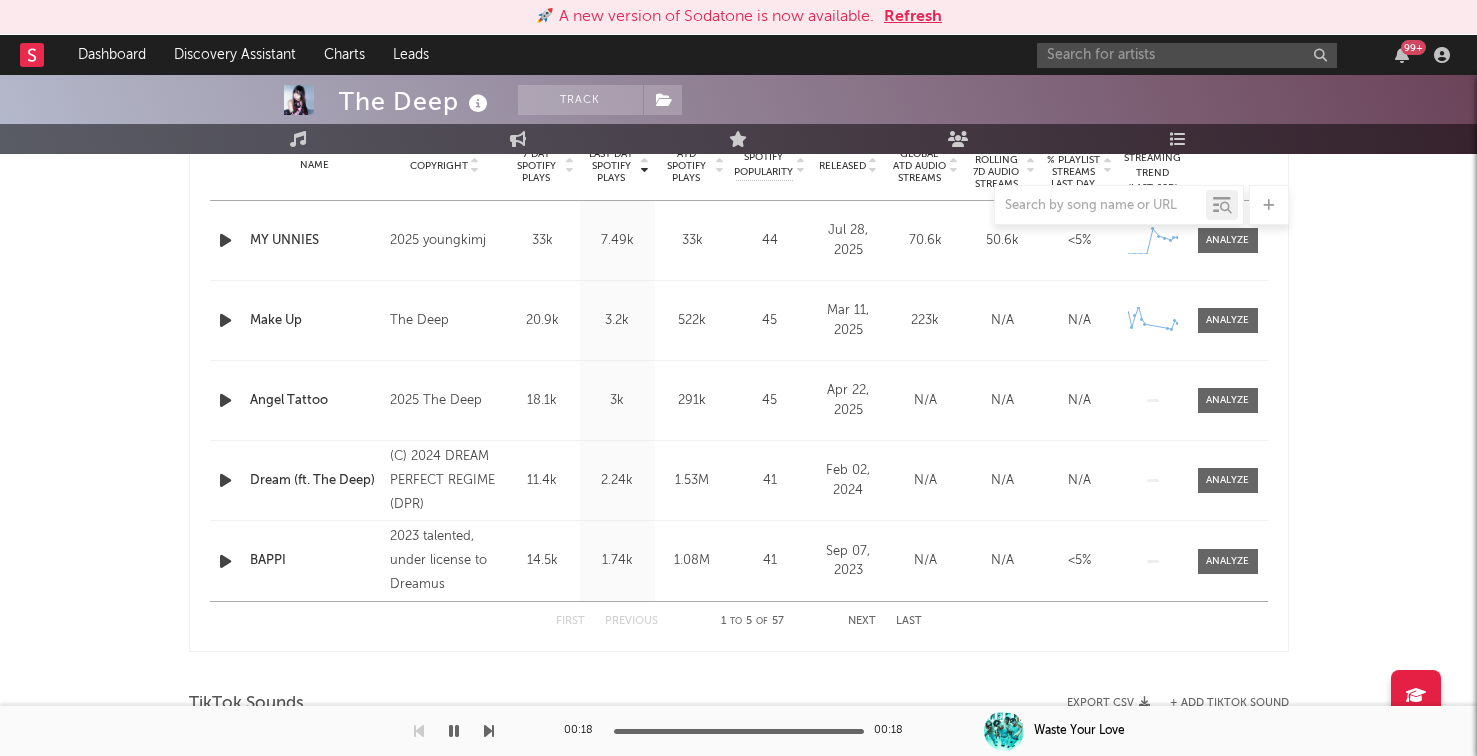 scroll, scrollTop: 774, scrollLeft: 0, axis: vertical 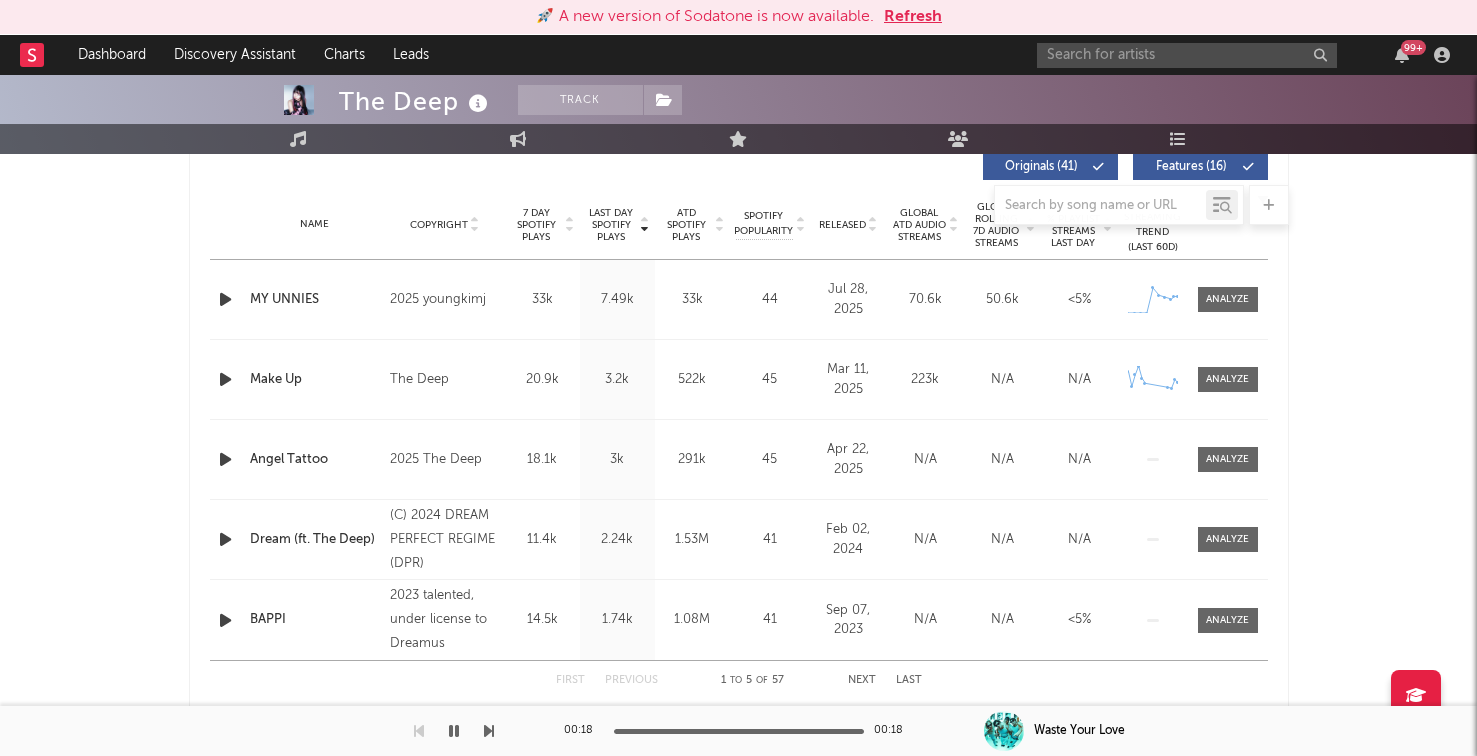 click on "Next" at bounding box center (862, 680) 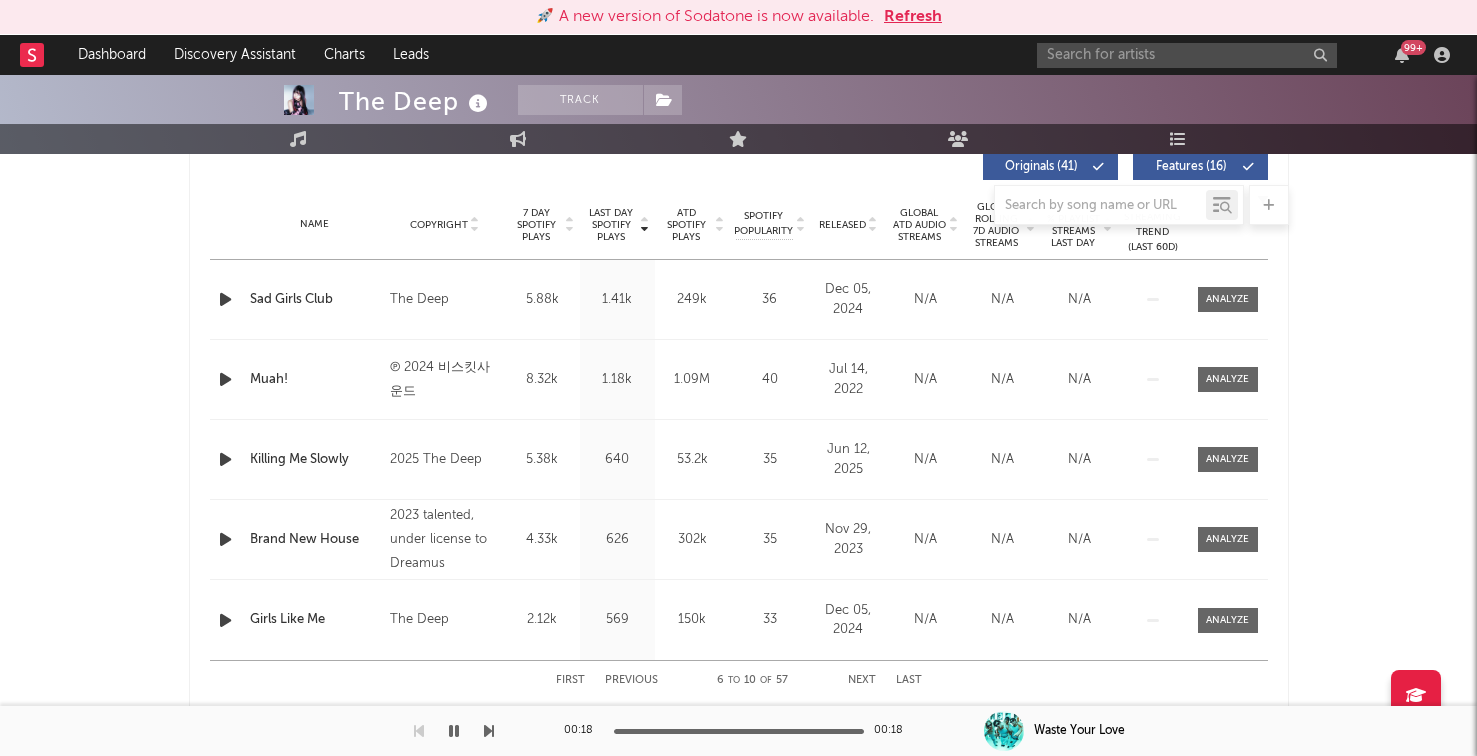 click on "Next" at bounding box center (862, 680) 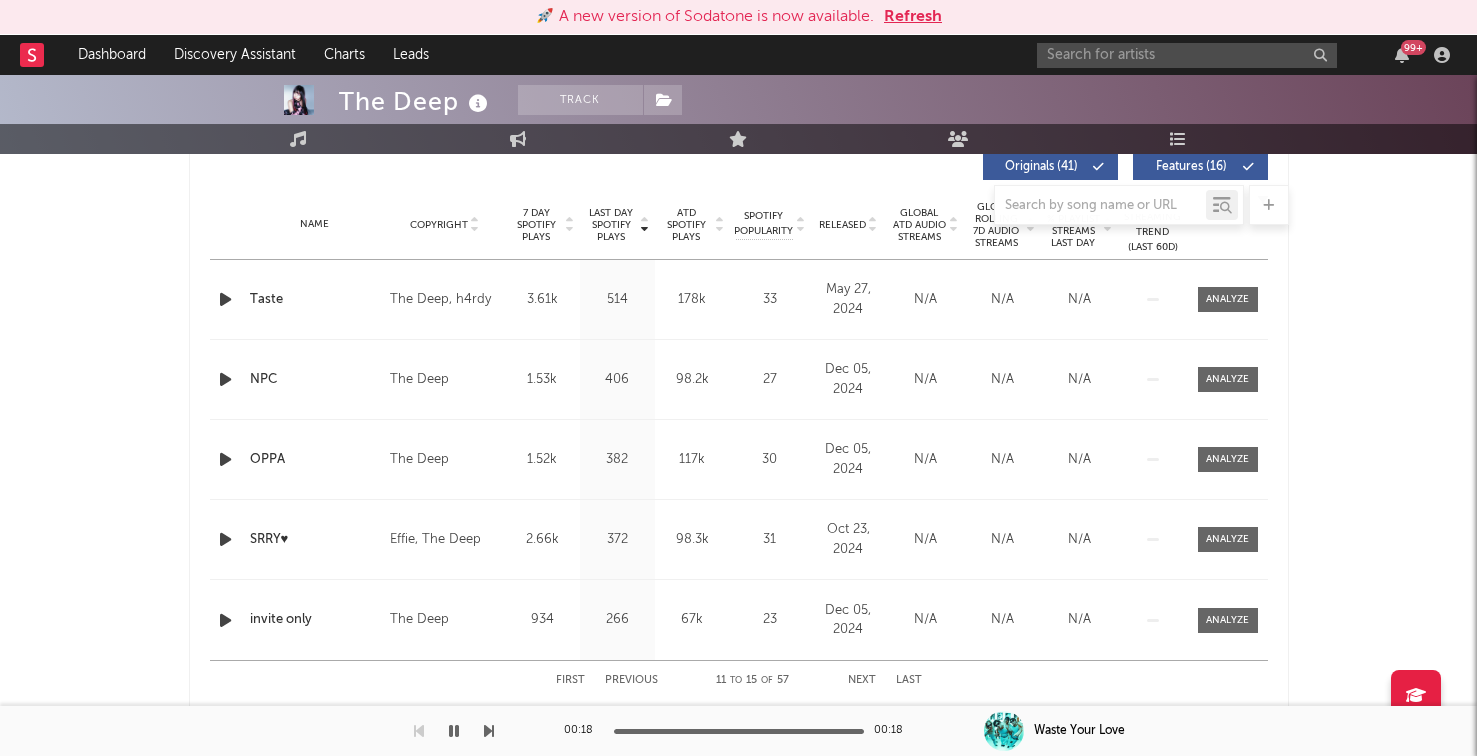 click on "Previous" at bounding box center (631, 680) 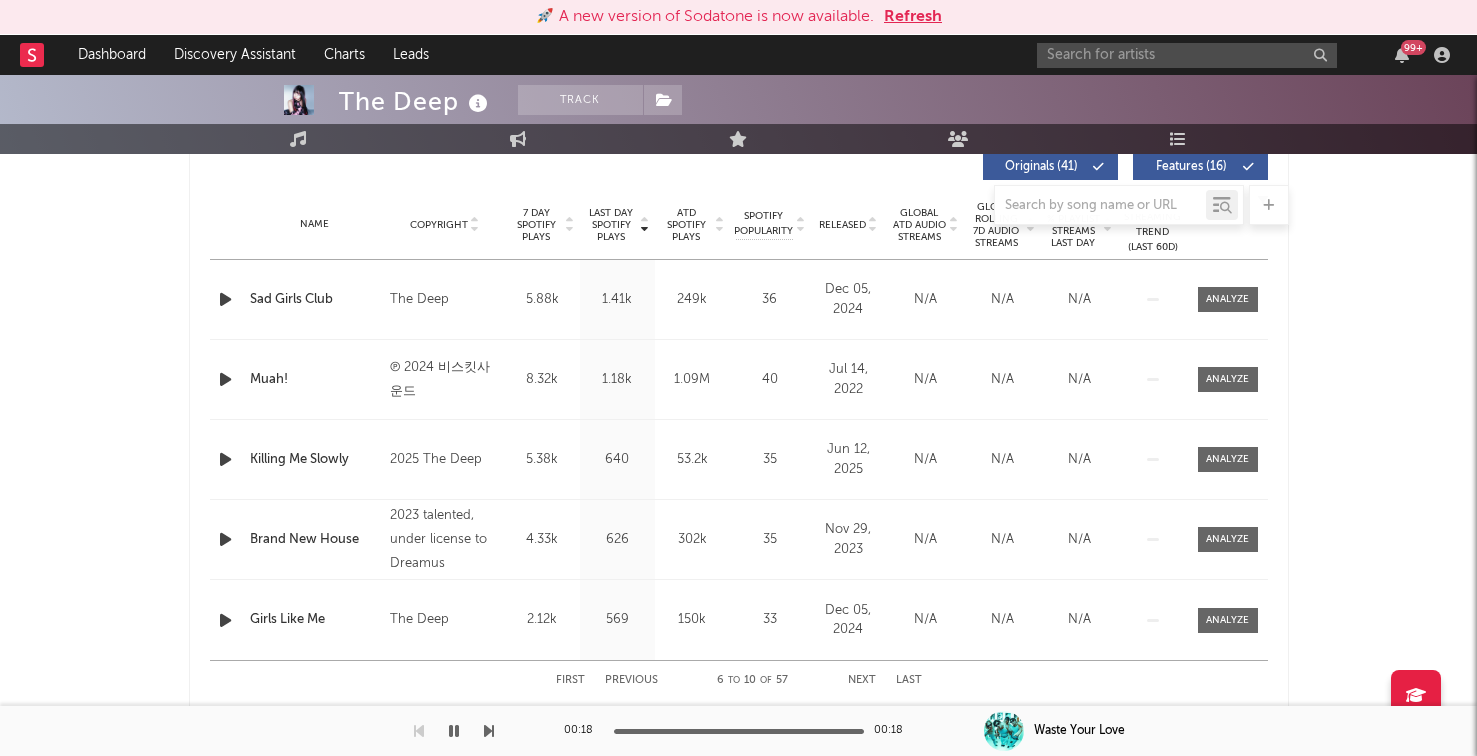 click on "Previous" at bounding box center [631, 680] 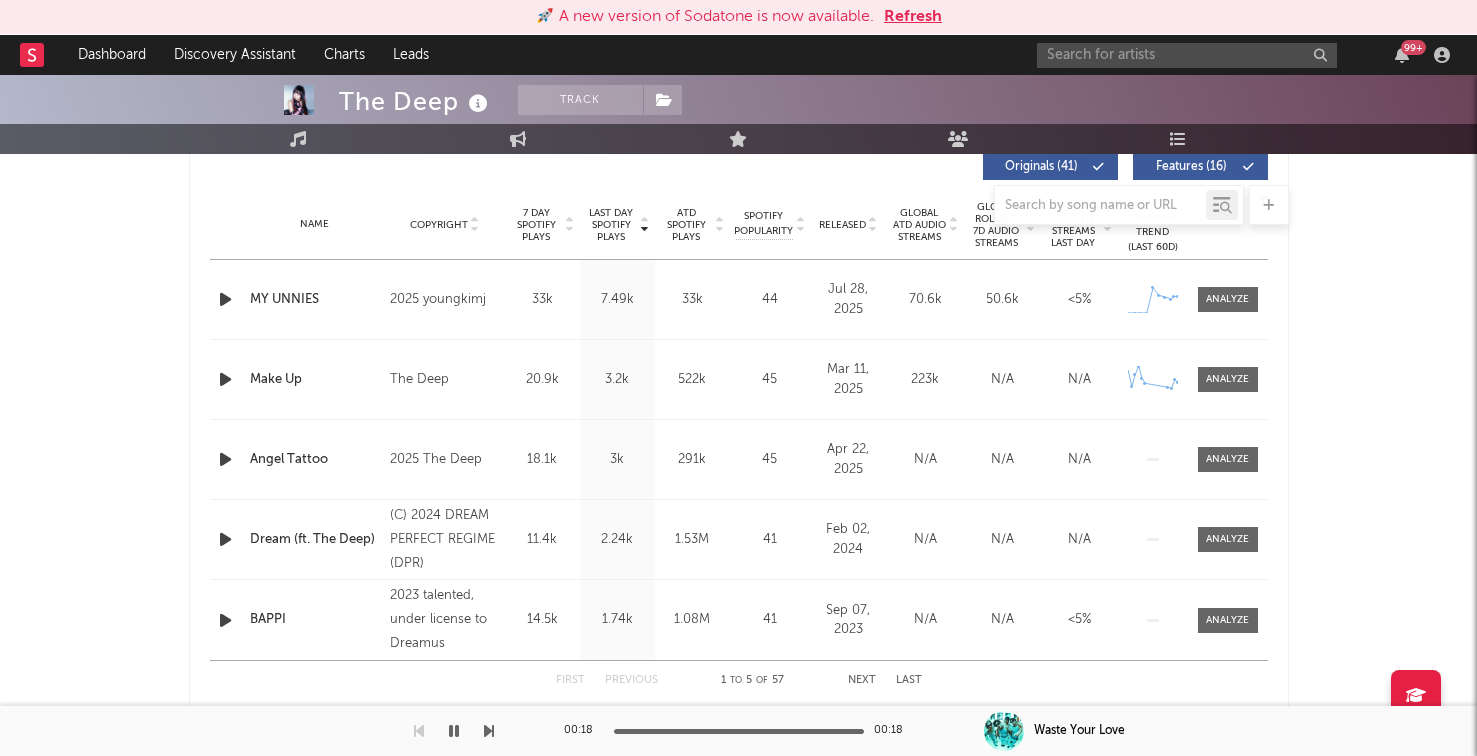 click on "Previous" at bounding box center [631, 680] 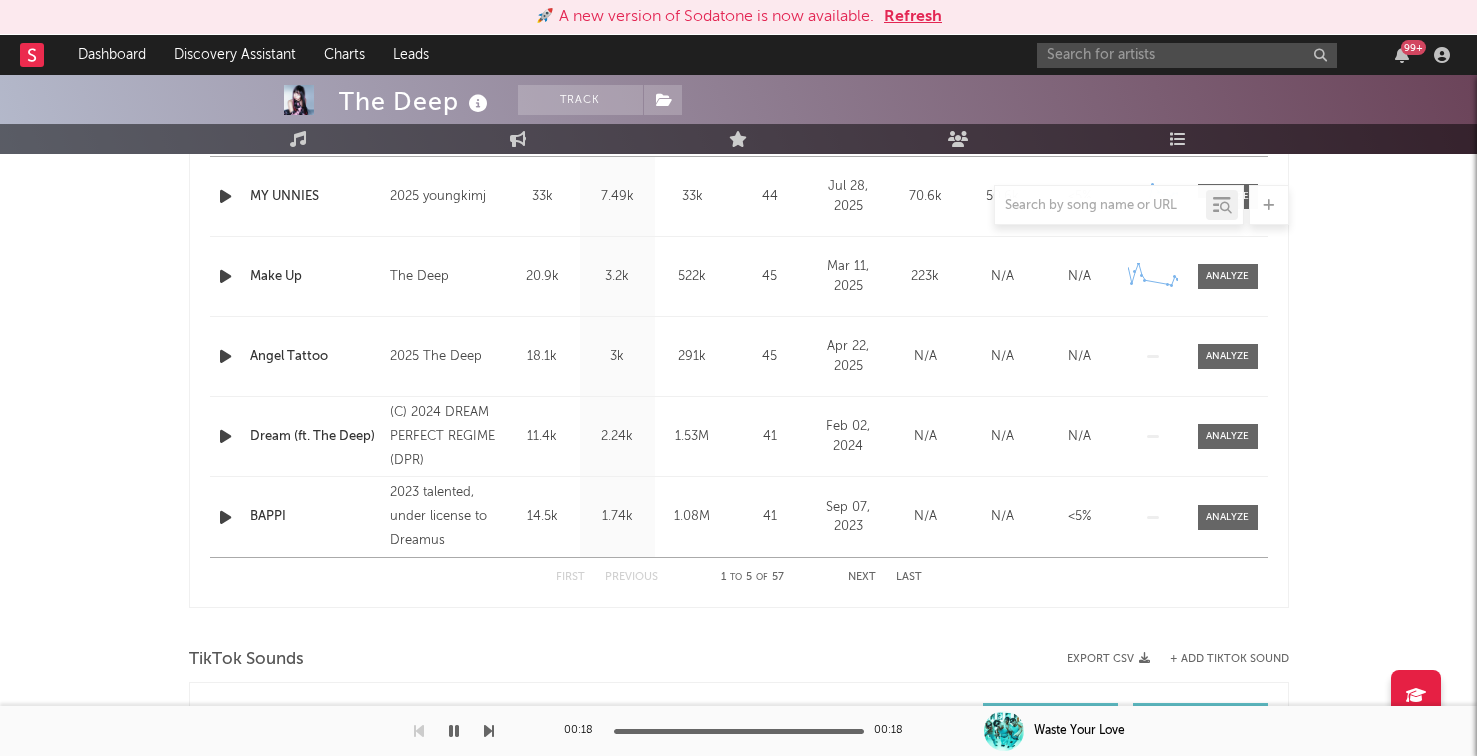 scroll, scrollTop: 879, scrollLeft: 0, axis: vertical 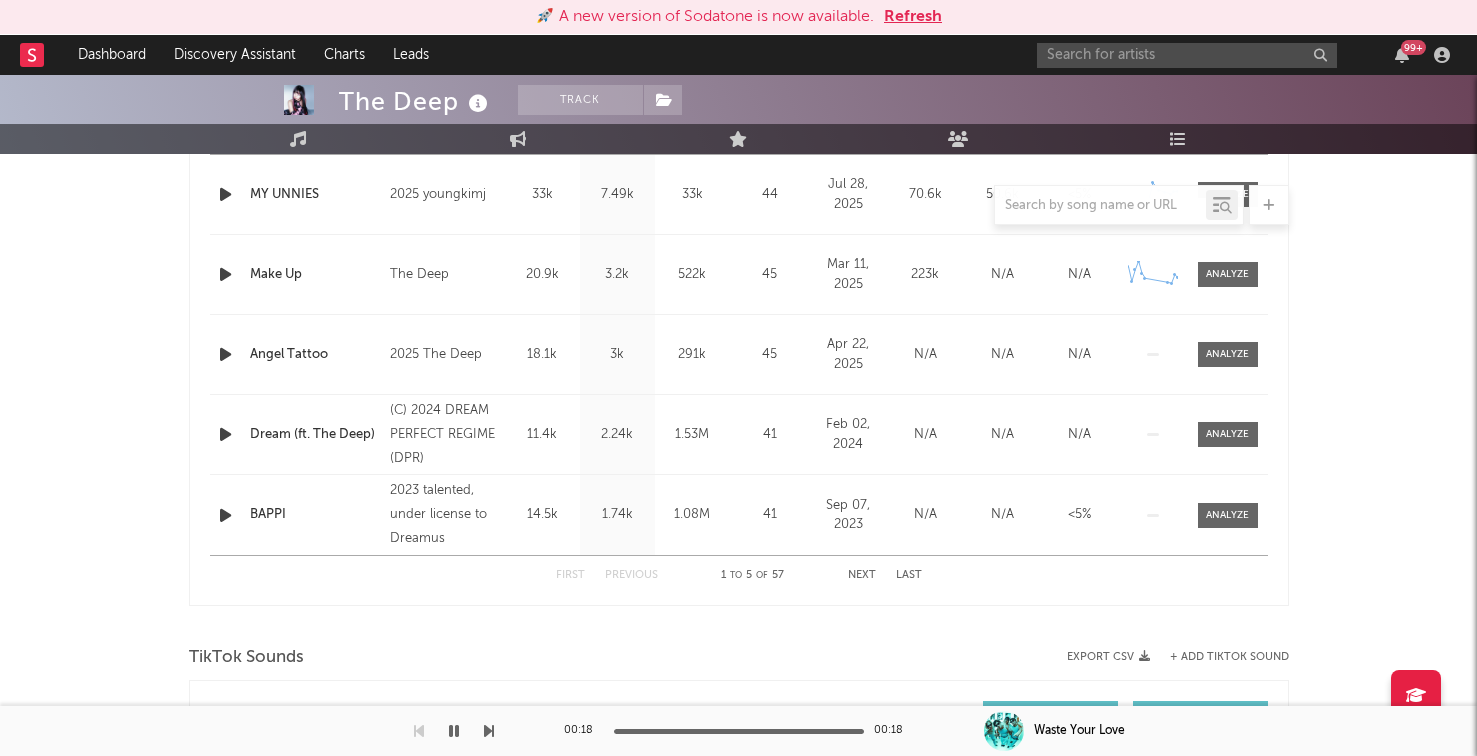 click on "Next" at bounding box center [862, 575] 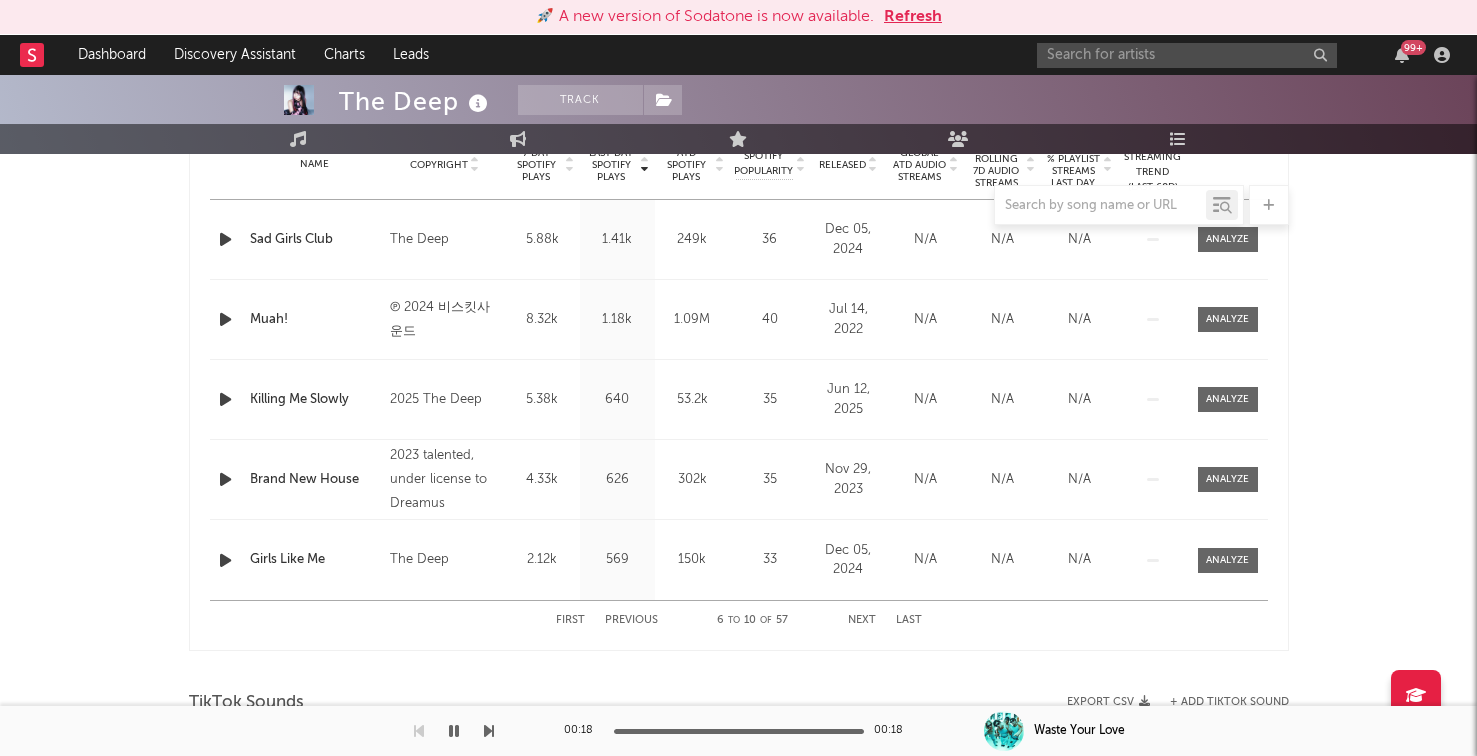 scroll, scrollTop: 819, scrollLeft: 0, axis: vertical 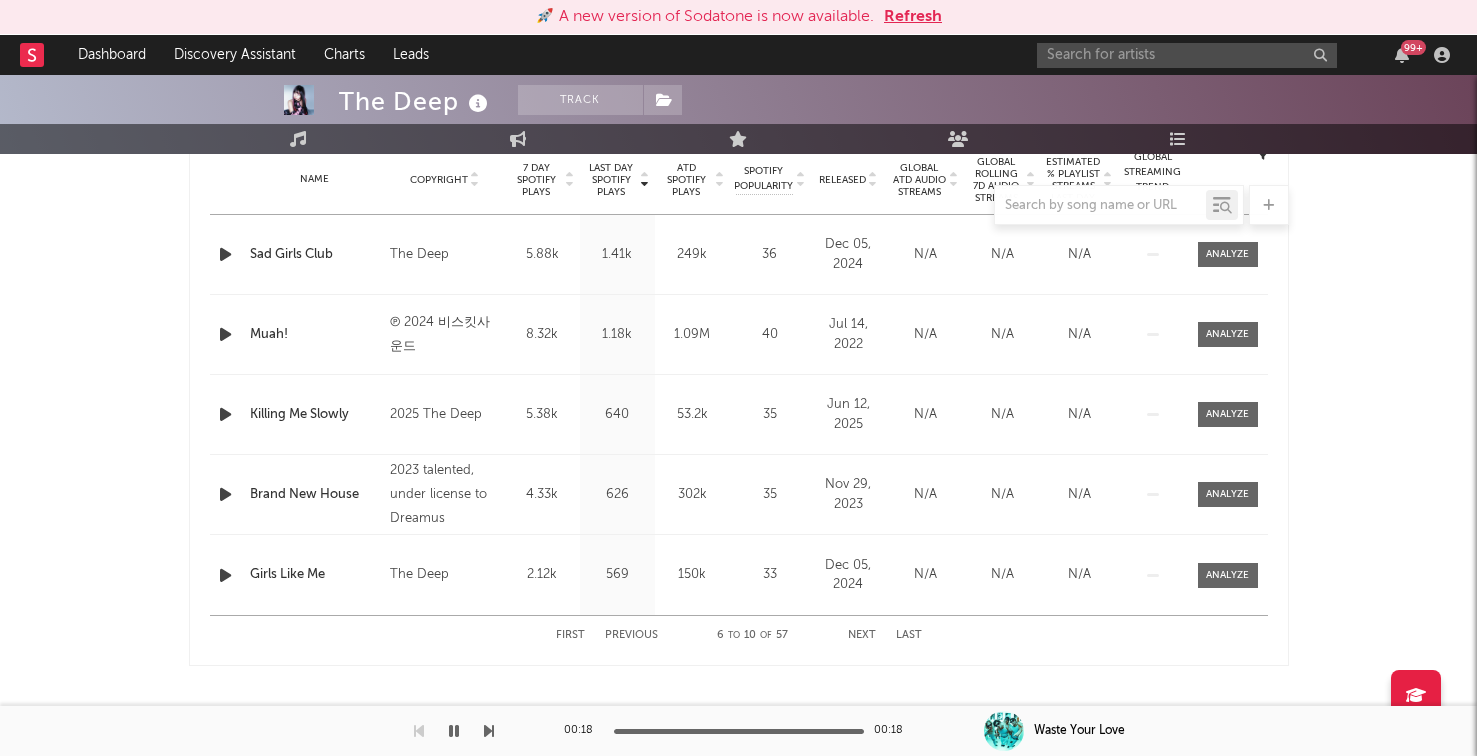 click on "Next" at bounding box center [862, 635] 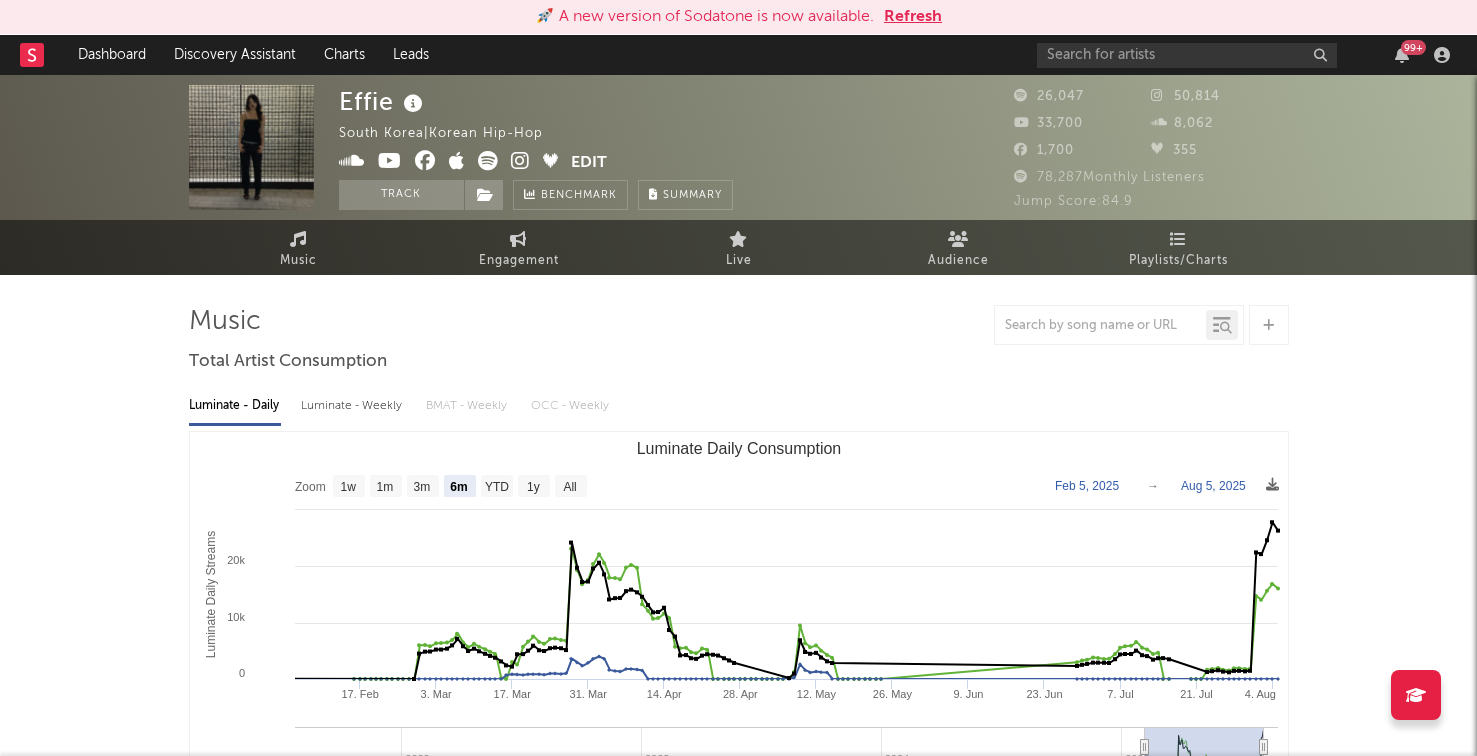 select on "6m" 